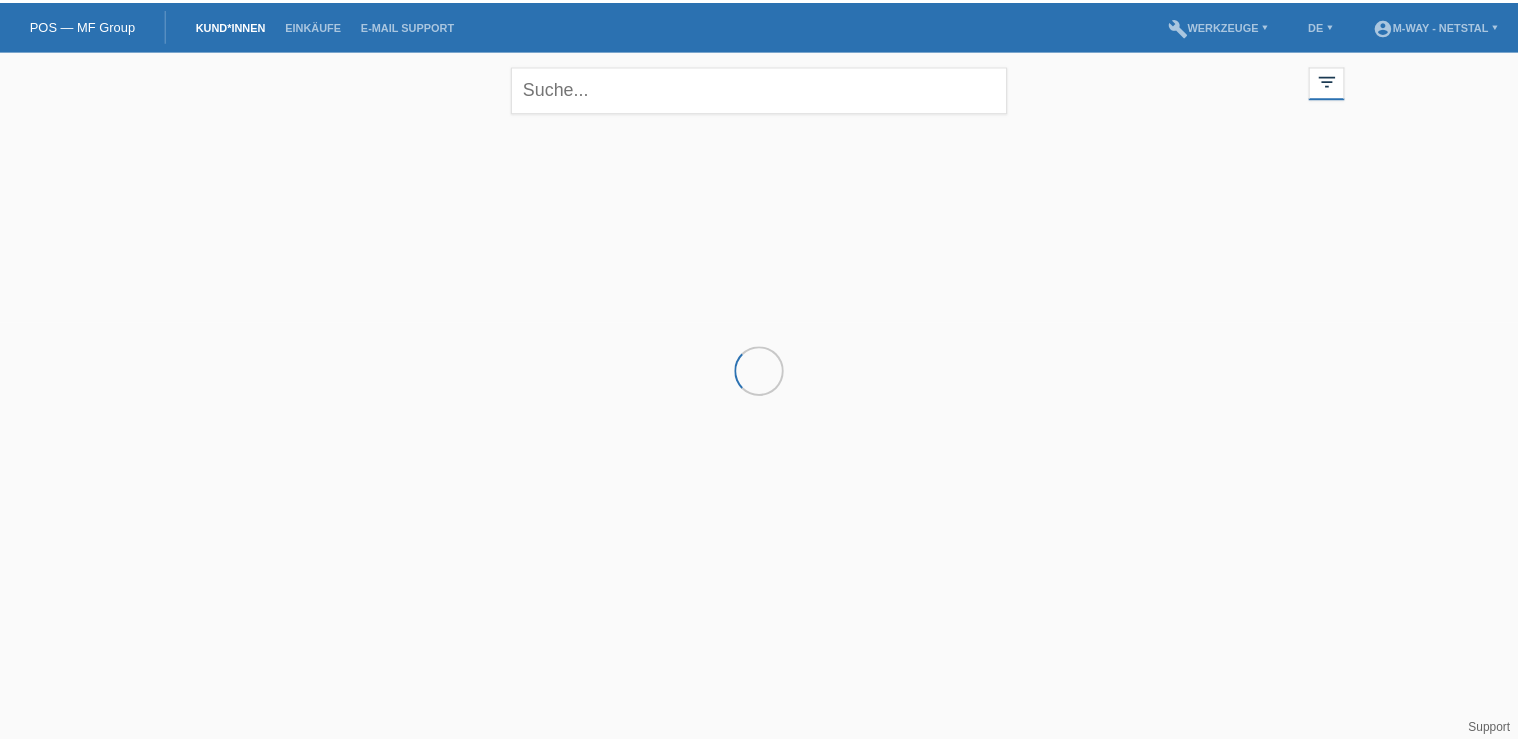 scroll, scrollTop: 0, scrollLeft: 0, axis: both 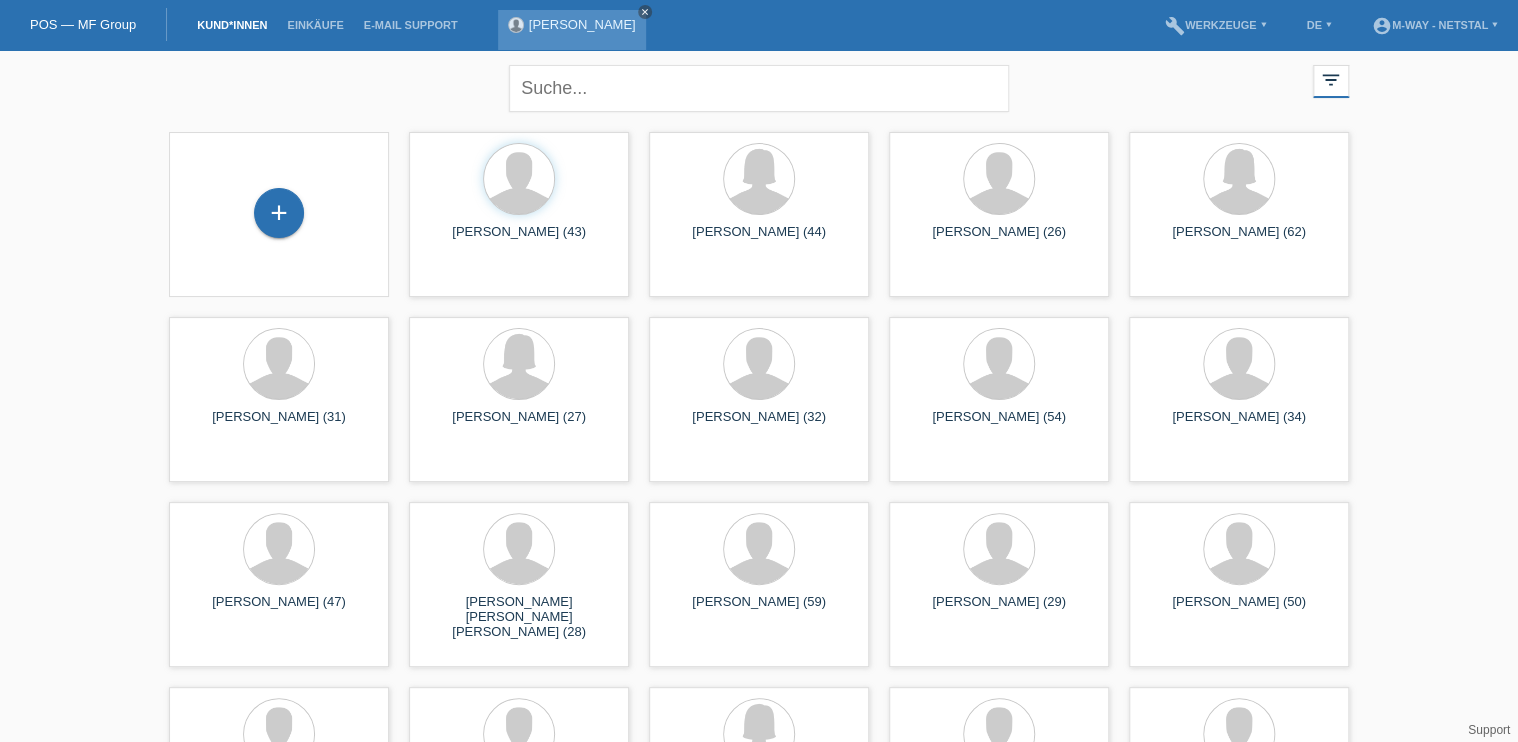 click on "close" at bounding box center (645, 12) 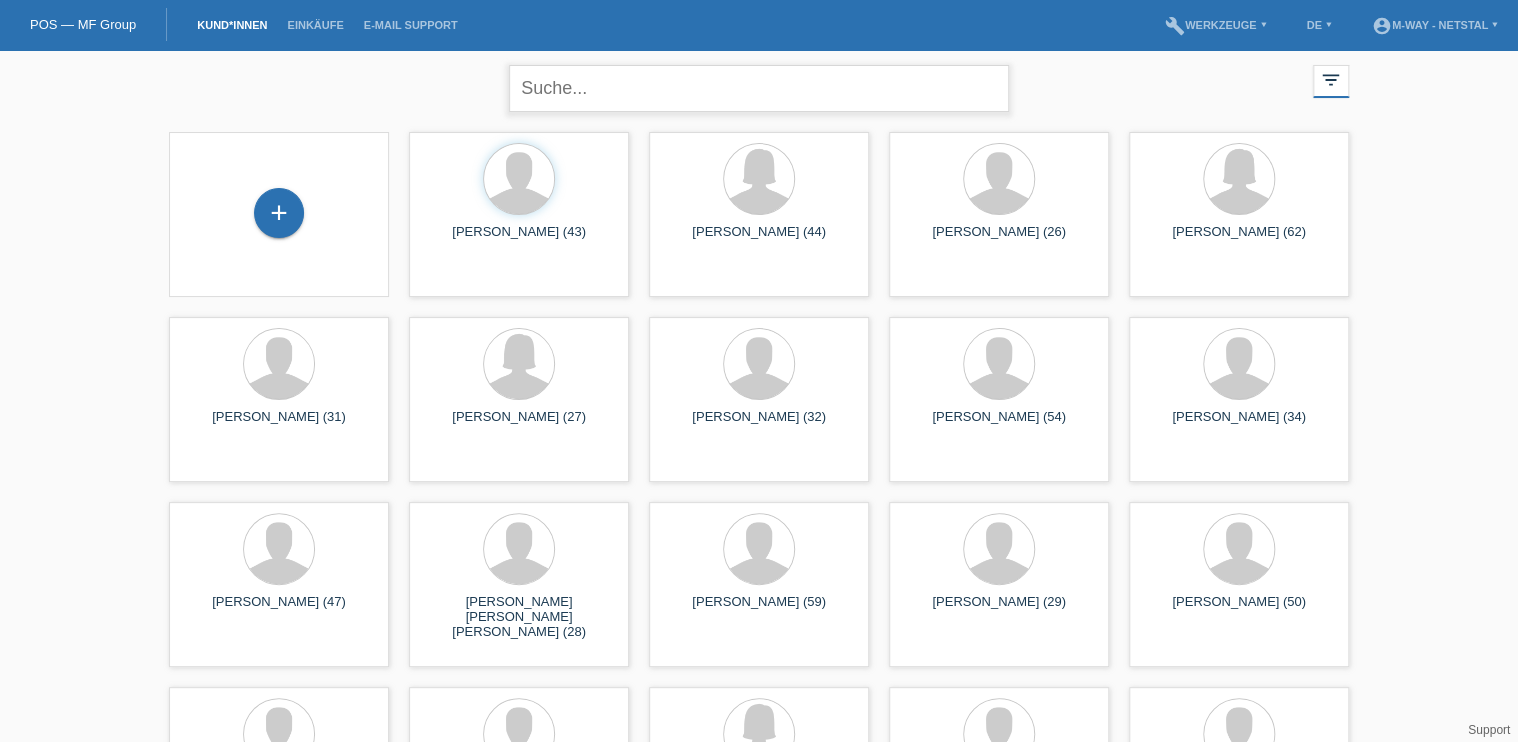 click at bounding box center (759, 88) 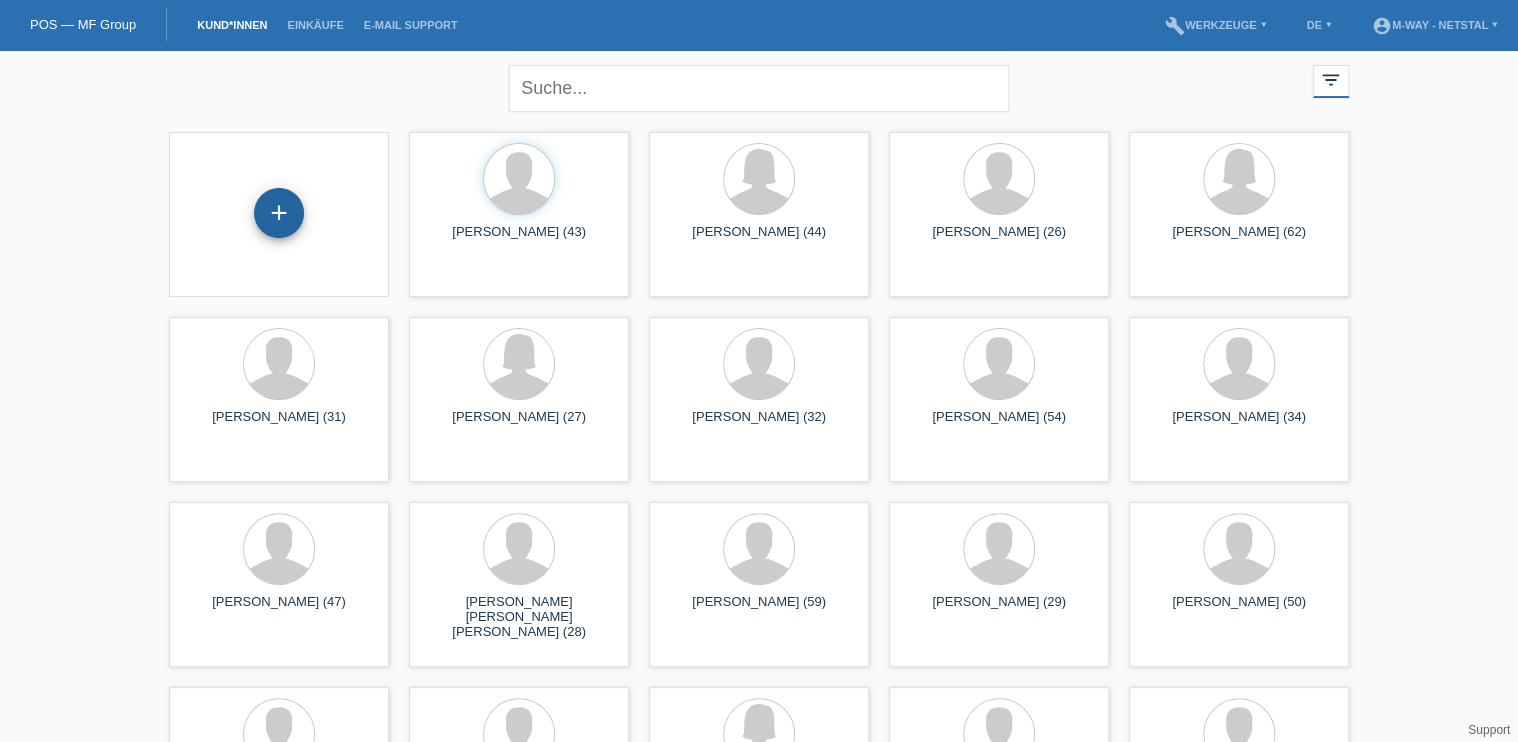 click on "+" at bounding box center [279, 213] 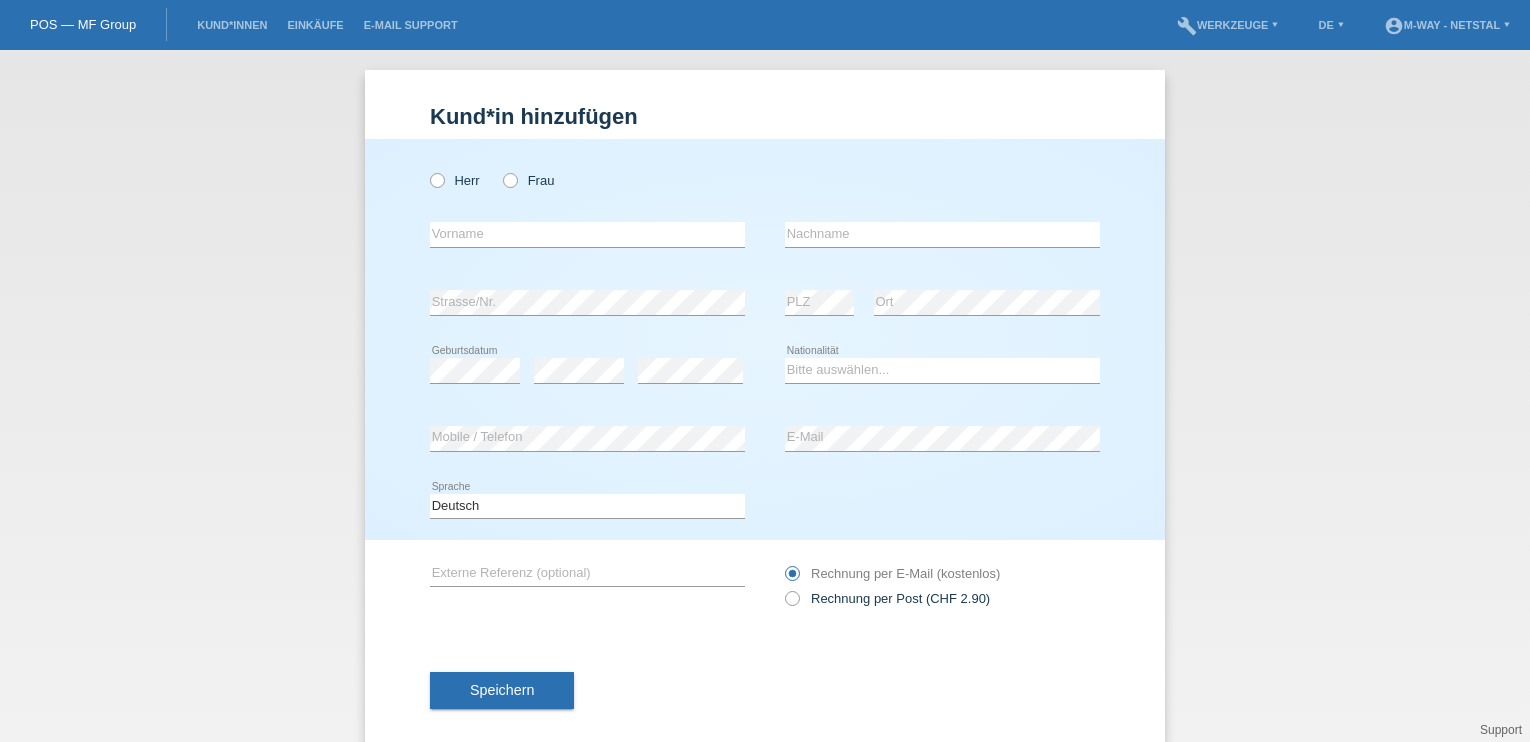 scroll, scrollTop: 0, scrollLeft: 0, axis: both 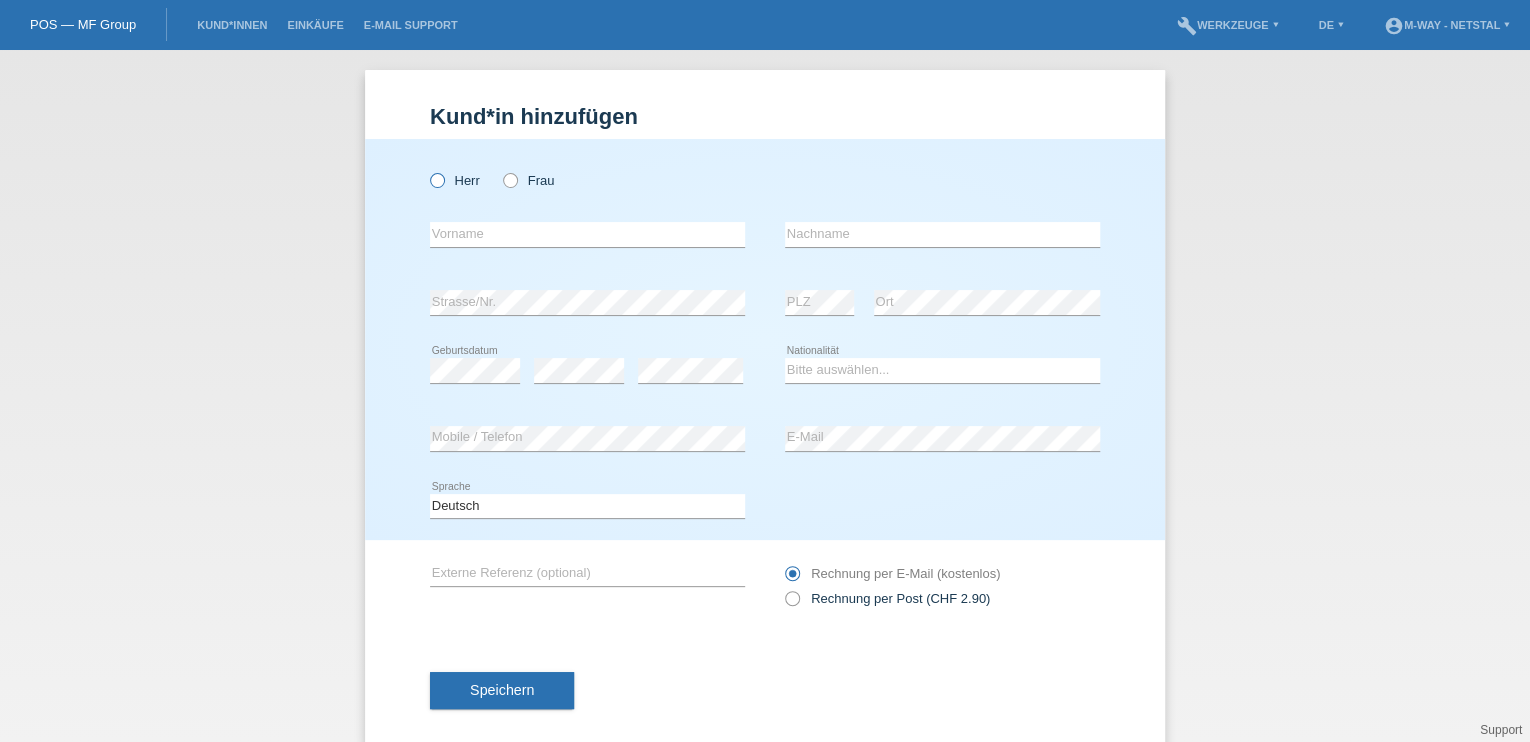 click on "Herr" at bounding box center [455, 180] 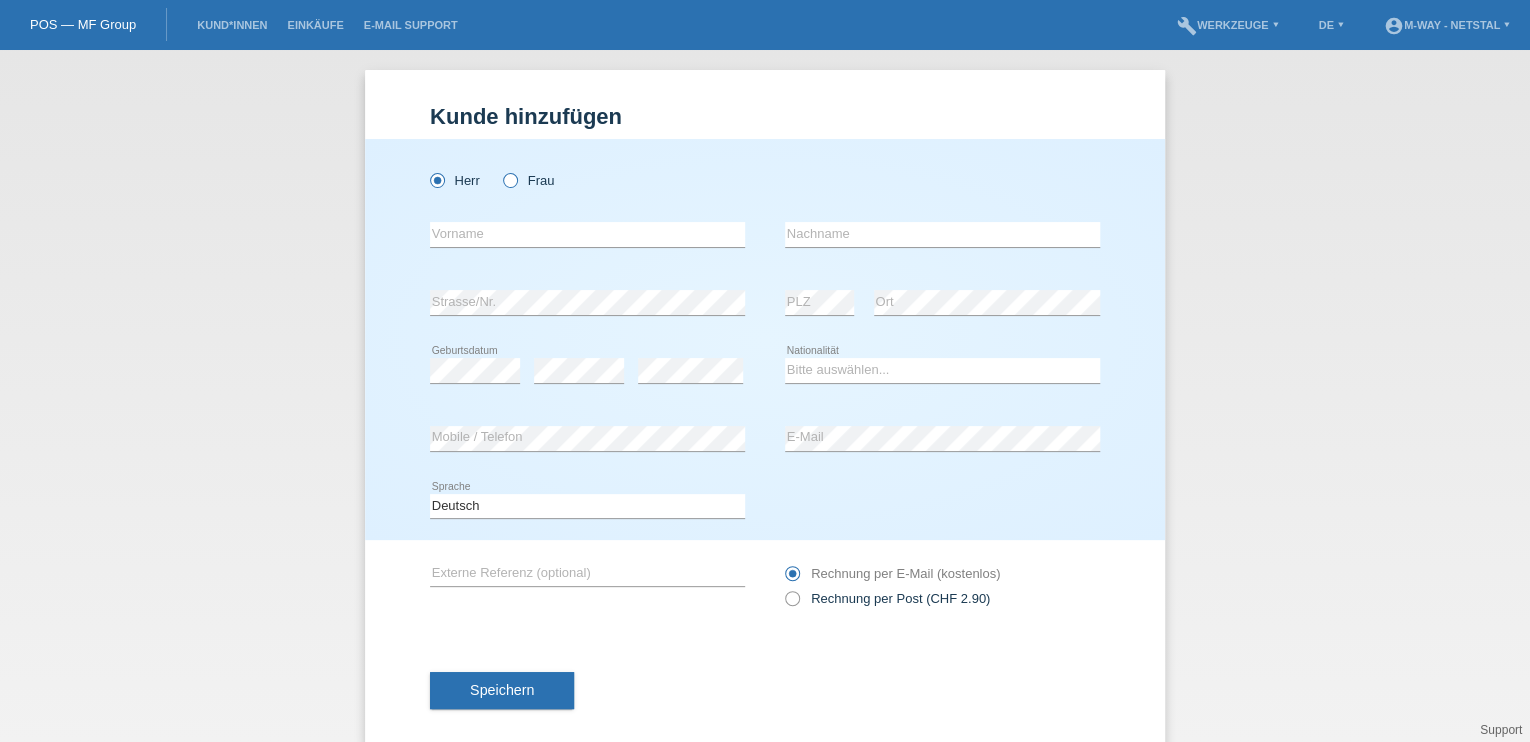 click on "Frau" at bounding box center [528, 180] 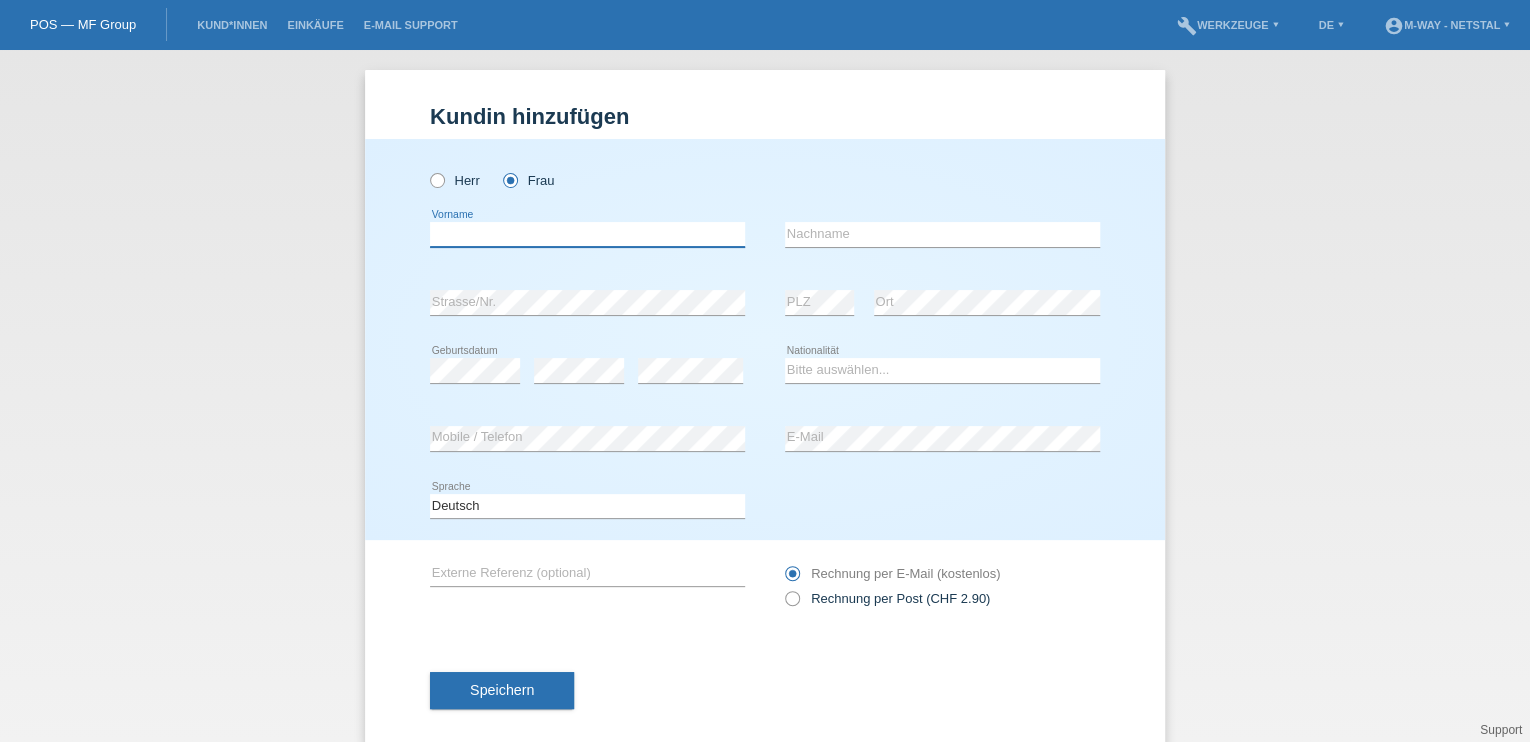 click at bounding box center (587, 234) 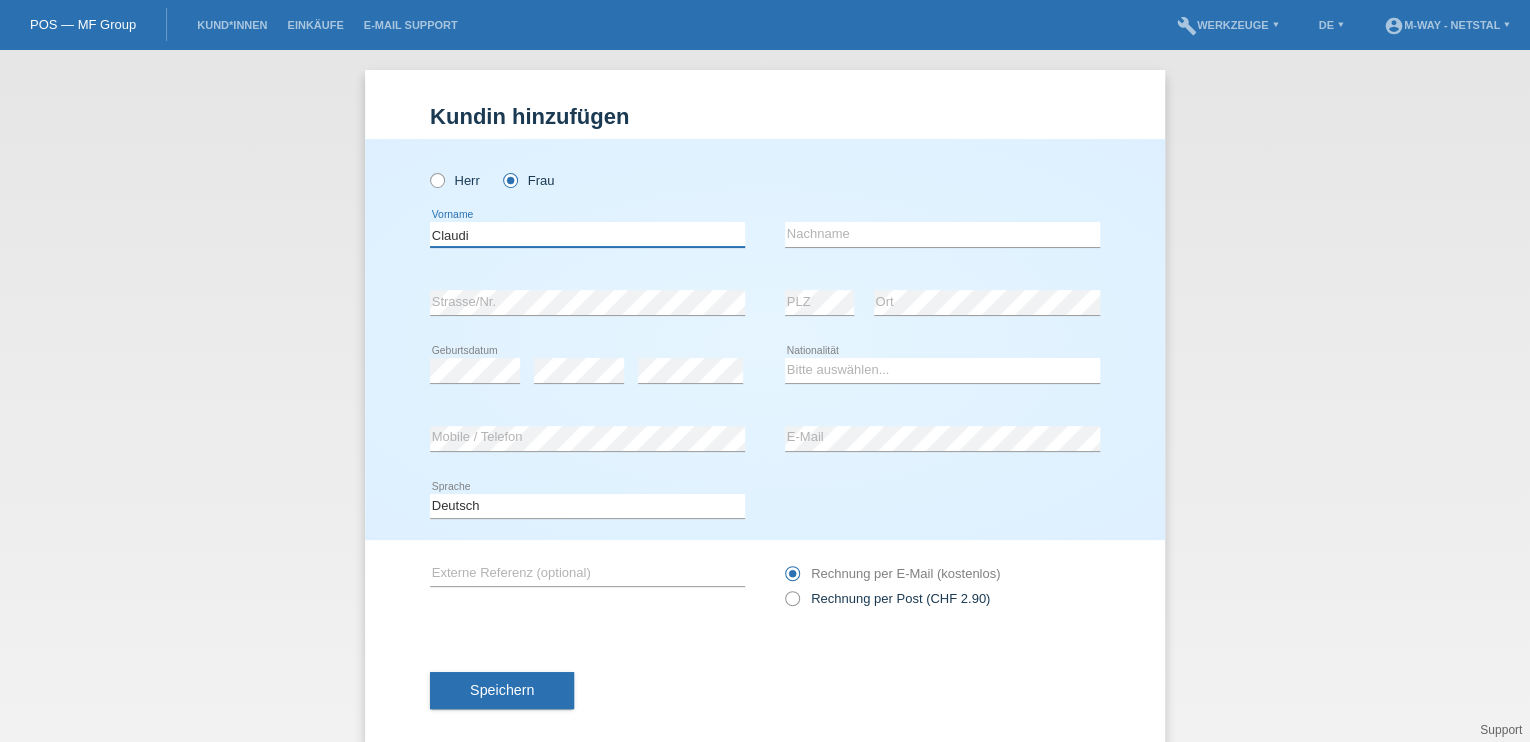 type on "Claudia" 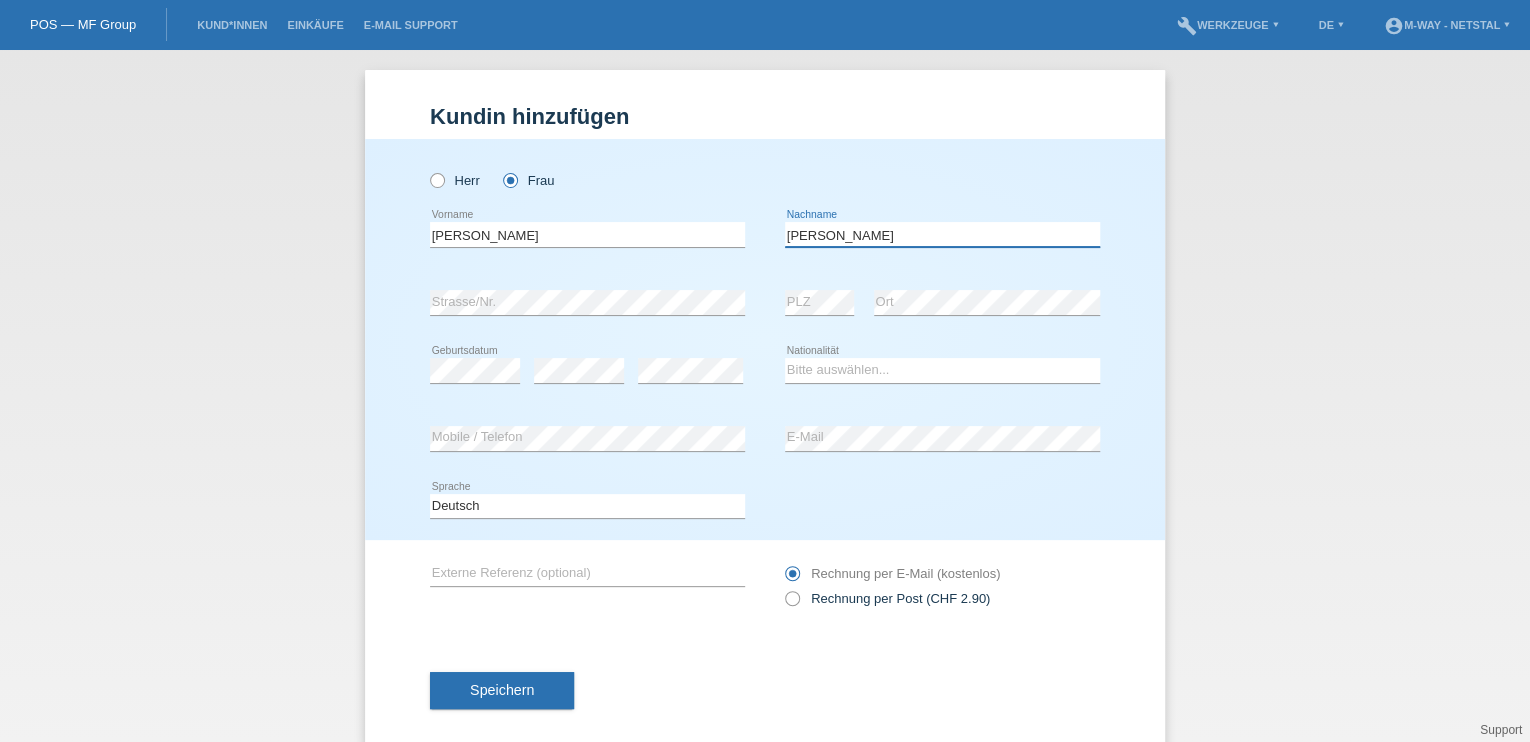 type on "[PERSON_NAME]" 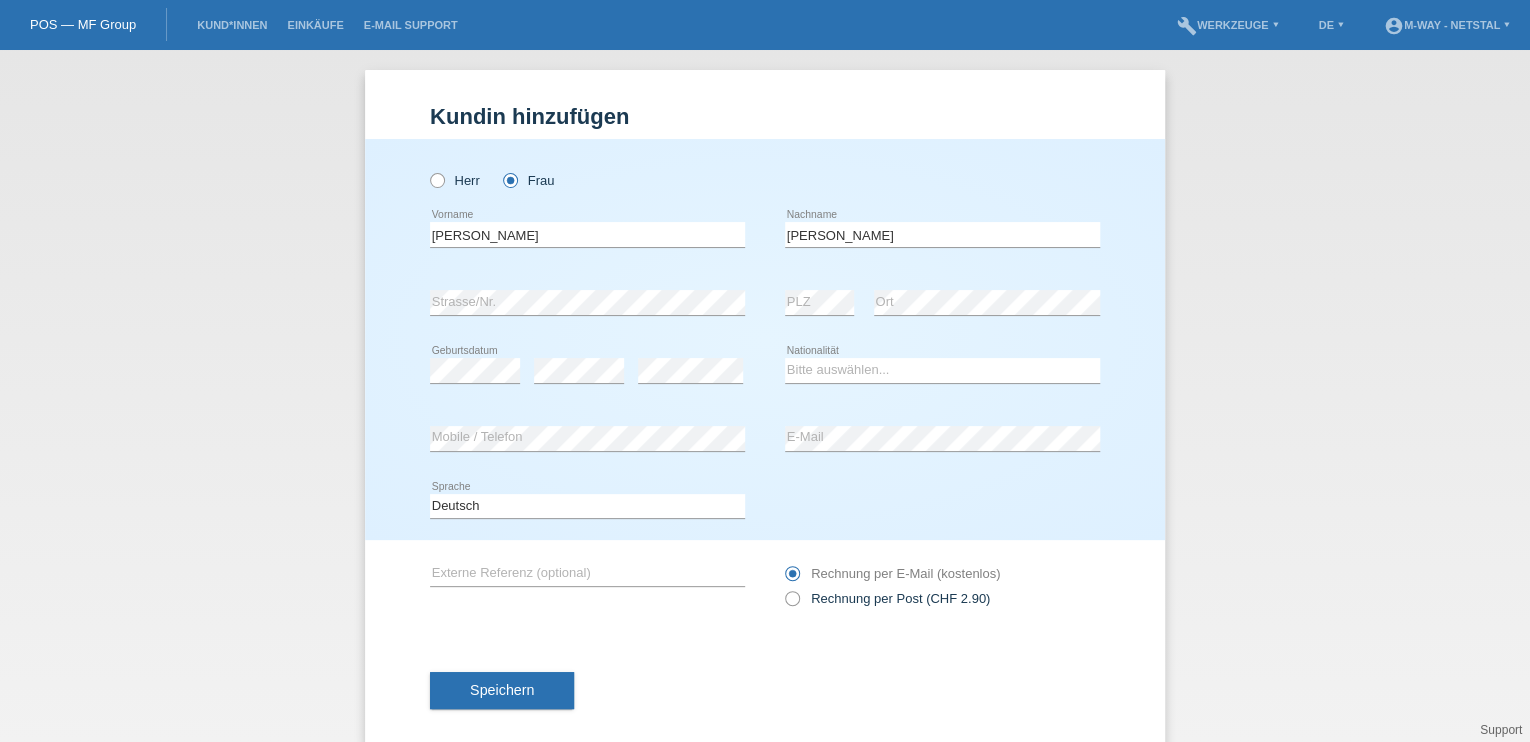 click on "error
Strasse/Nr." at bounding box center (587, 303) 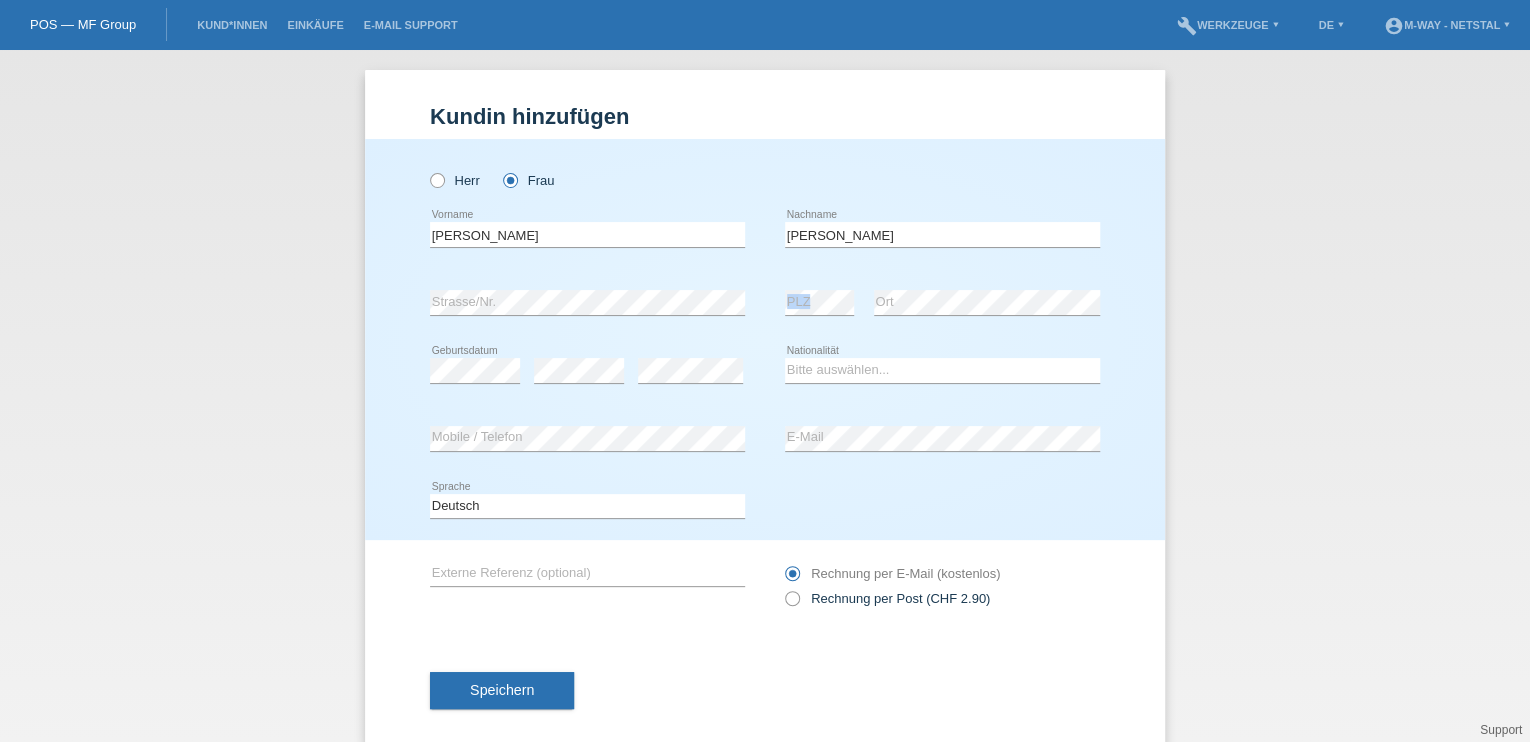 click on "error
PLZ" at bounding box center [819, 303] 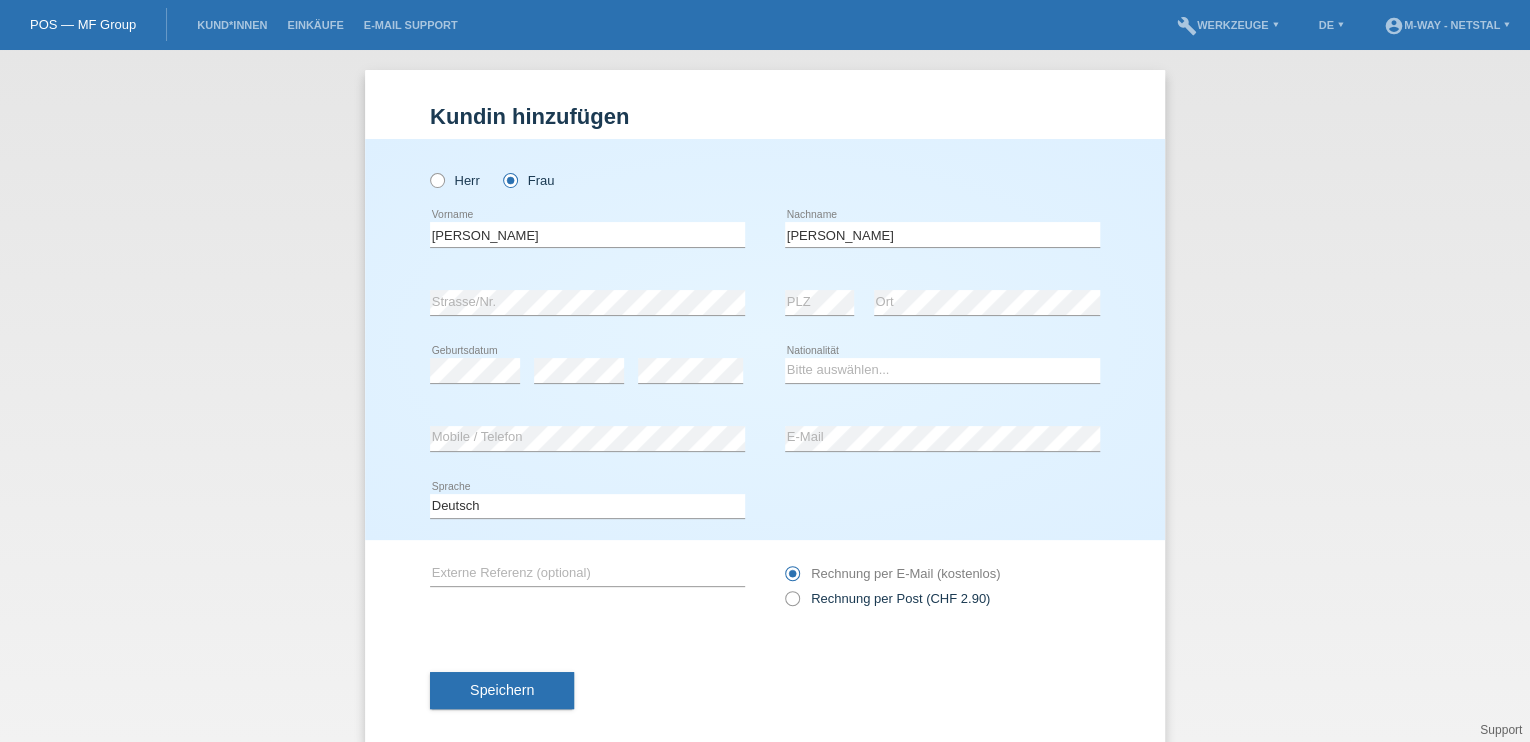 click on "Kund*in hinzufügen
Kunde hinzufügen
Kundin hinzufügen
Herr
Frau
Claudia error Vorname" at bounding box center (765, 396) 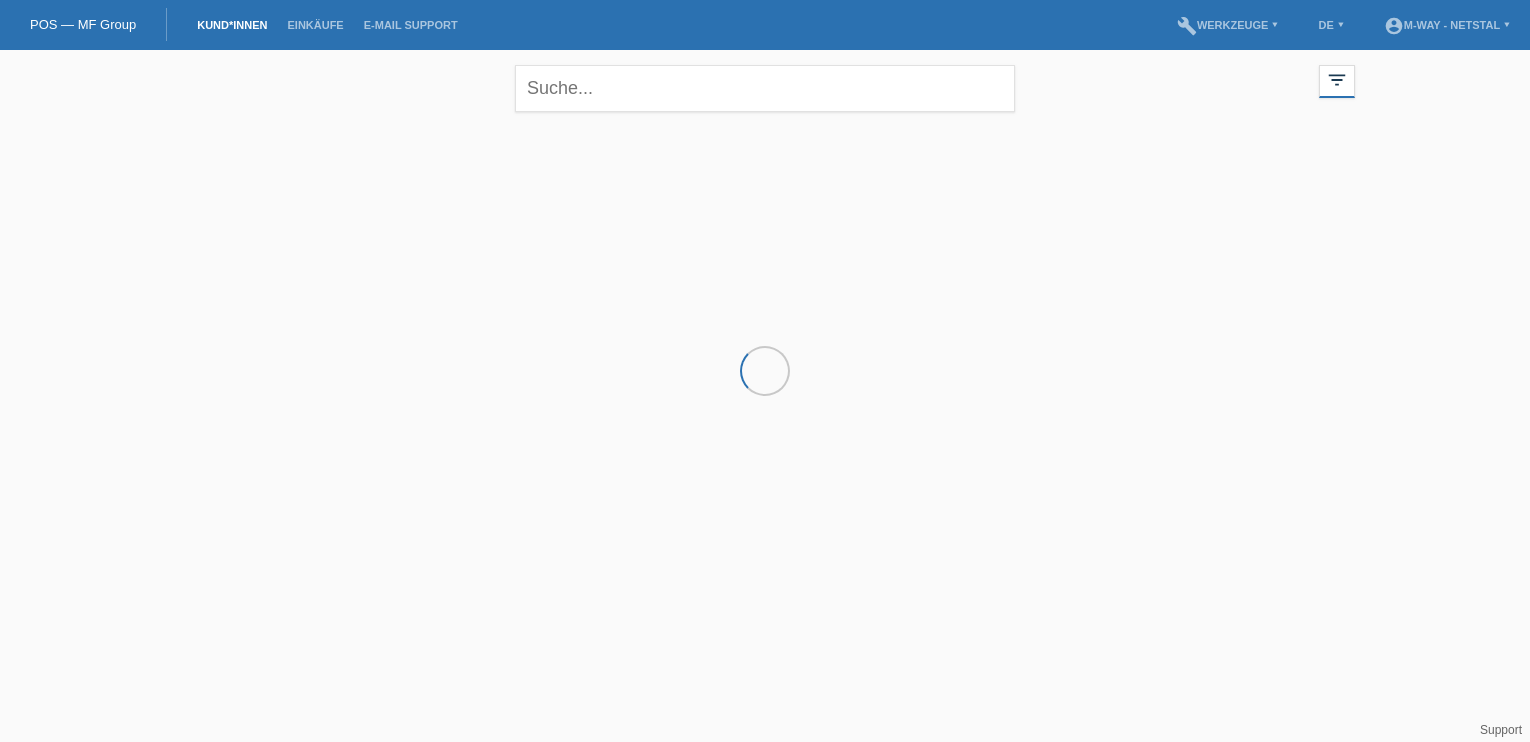 scroll, scrollTop: 0, scrollLeft: 0, axis: both 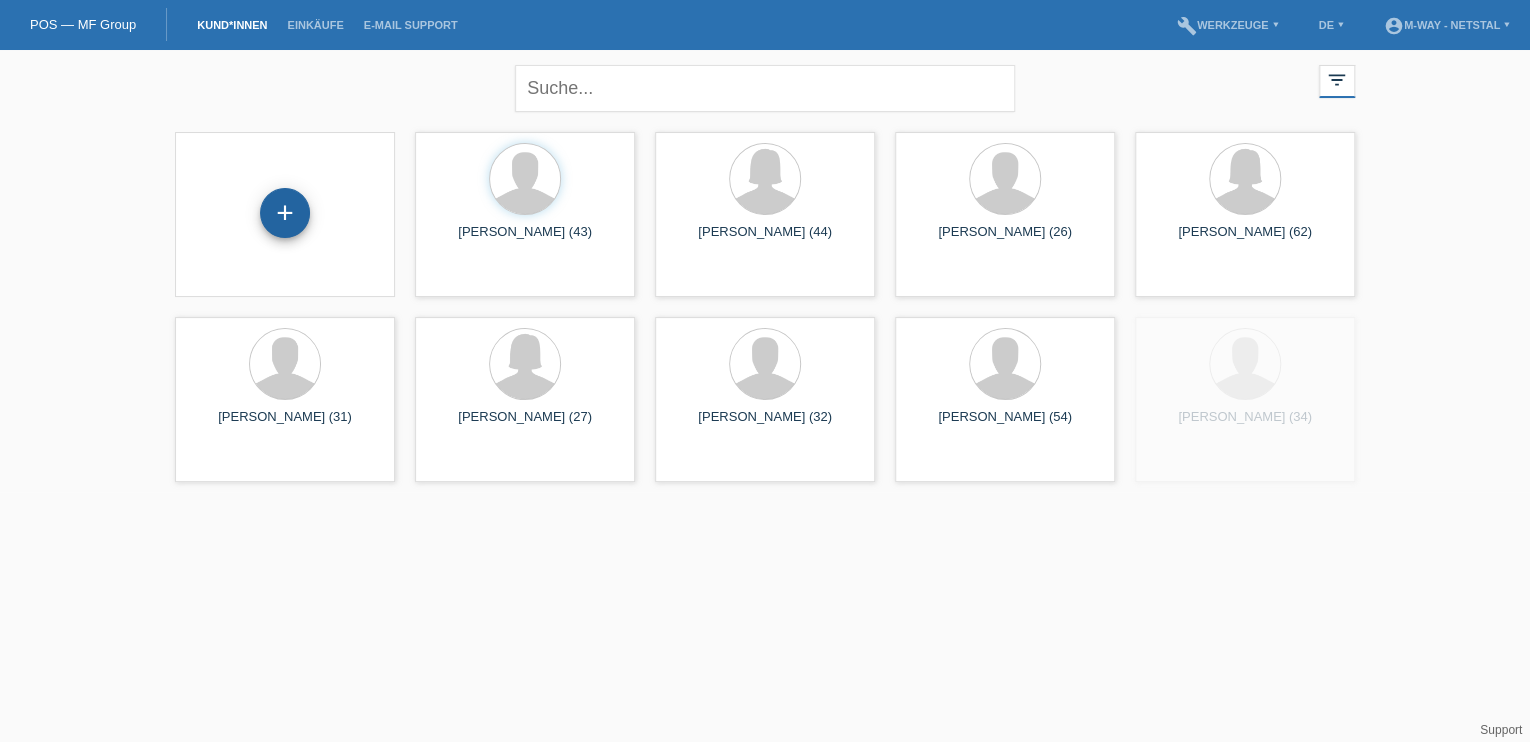 click on "+" at bounding box center [285, 213] 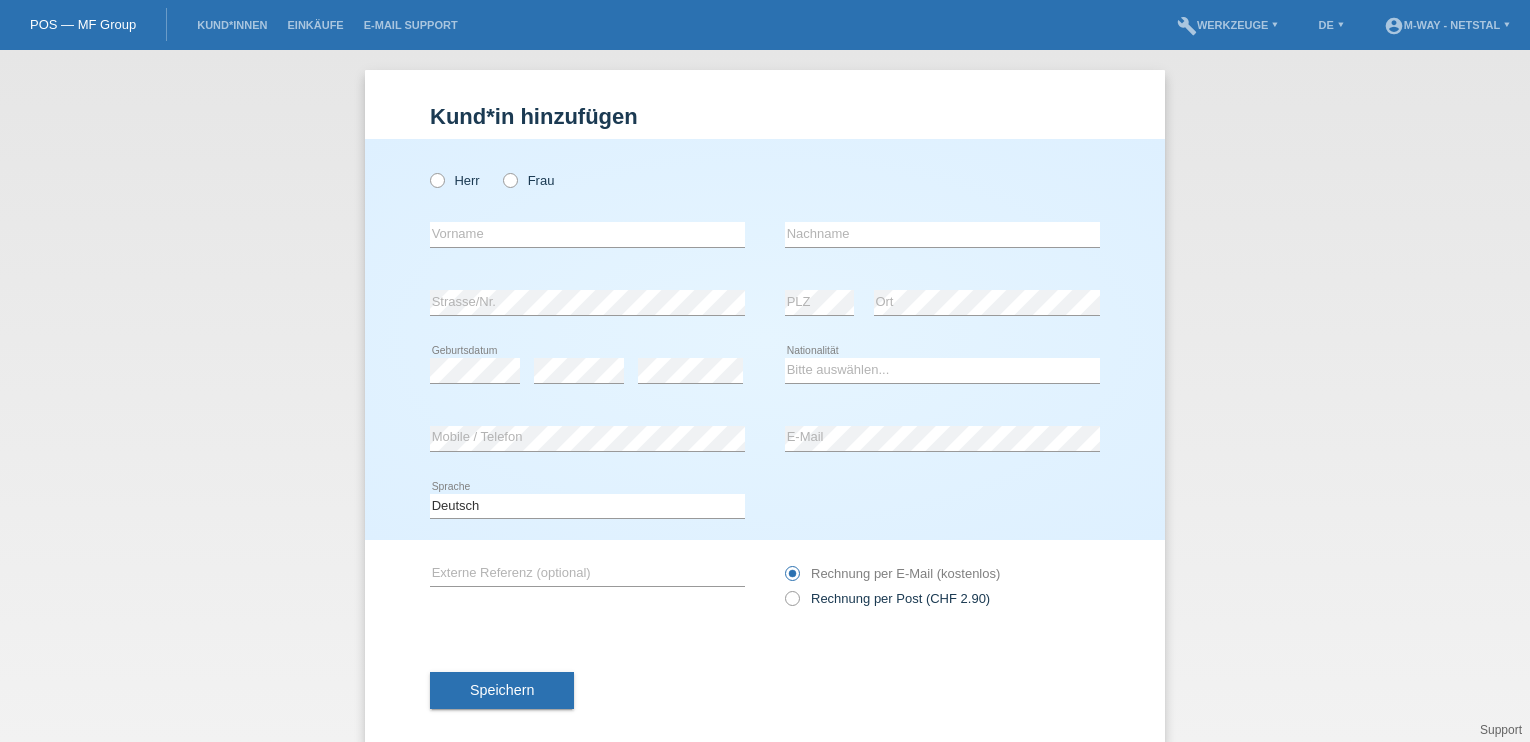 scroll, scrollTop: 0, scrollLeft: 0, axis: both 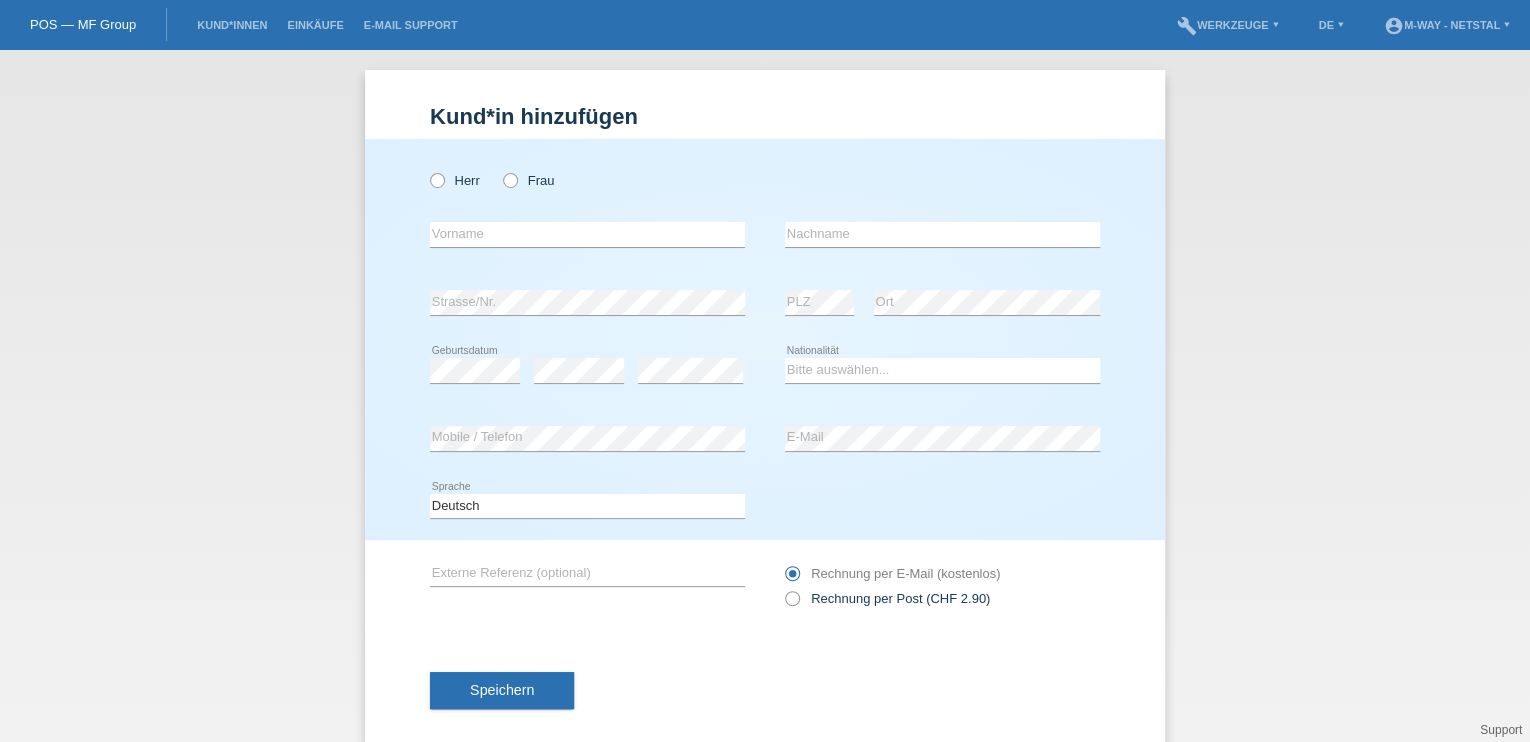 click on "Herr
Frau" at bounding box center [587, 180] 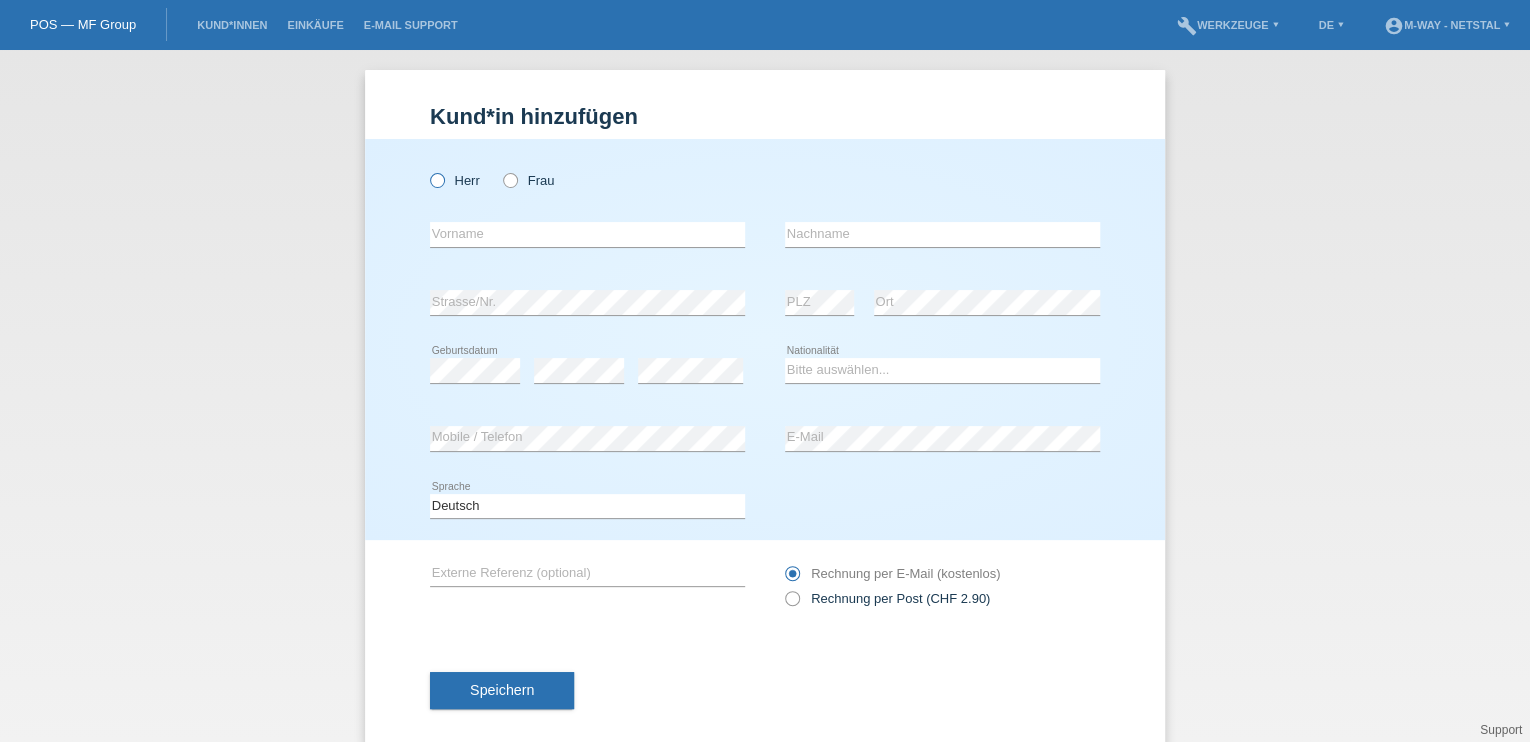 click on "Herr" at bounding box center [455, 180] 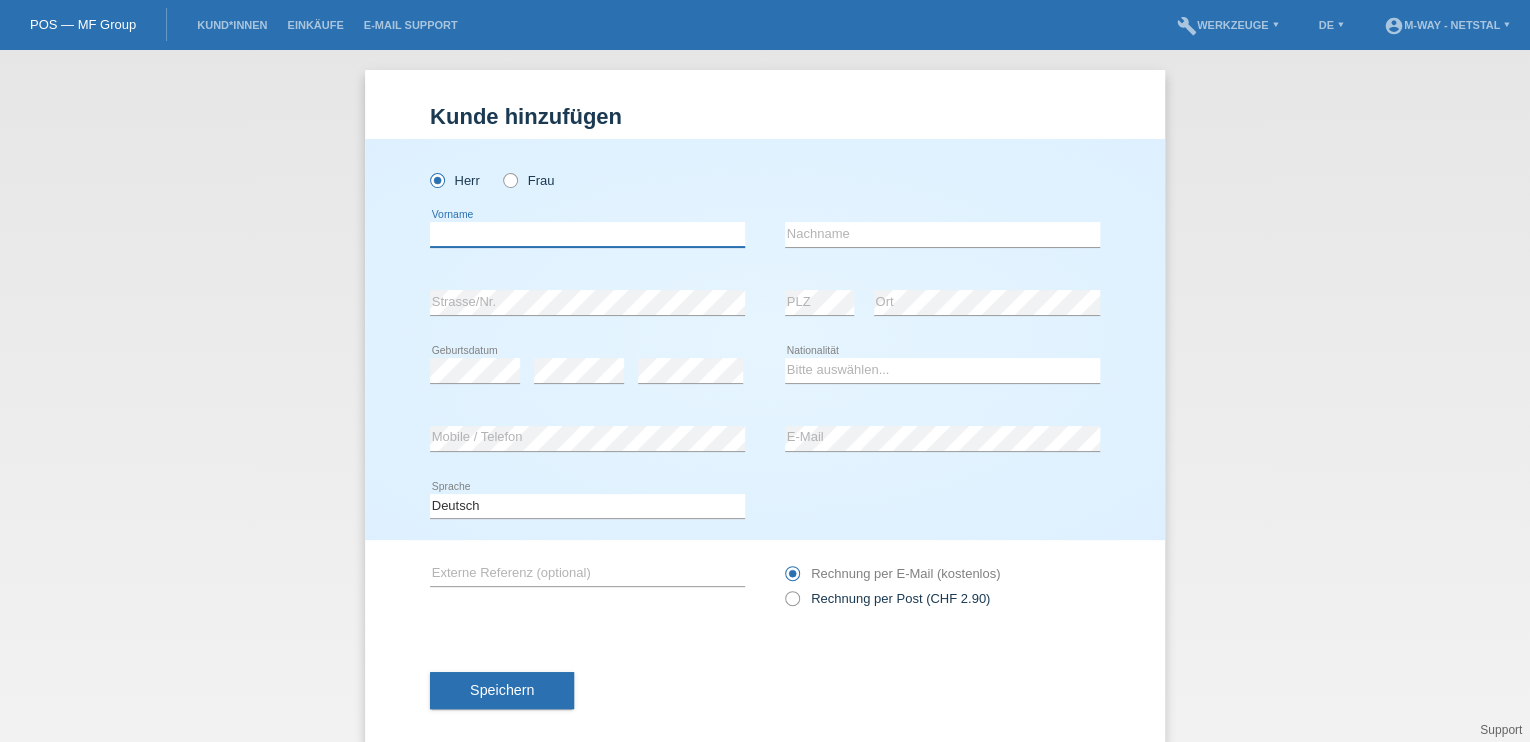click at bounding box center [587, 234] 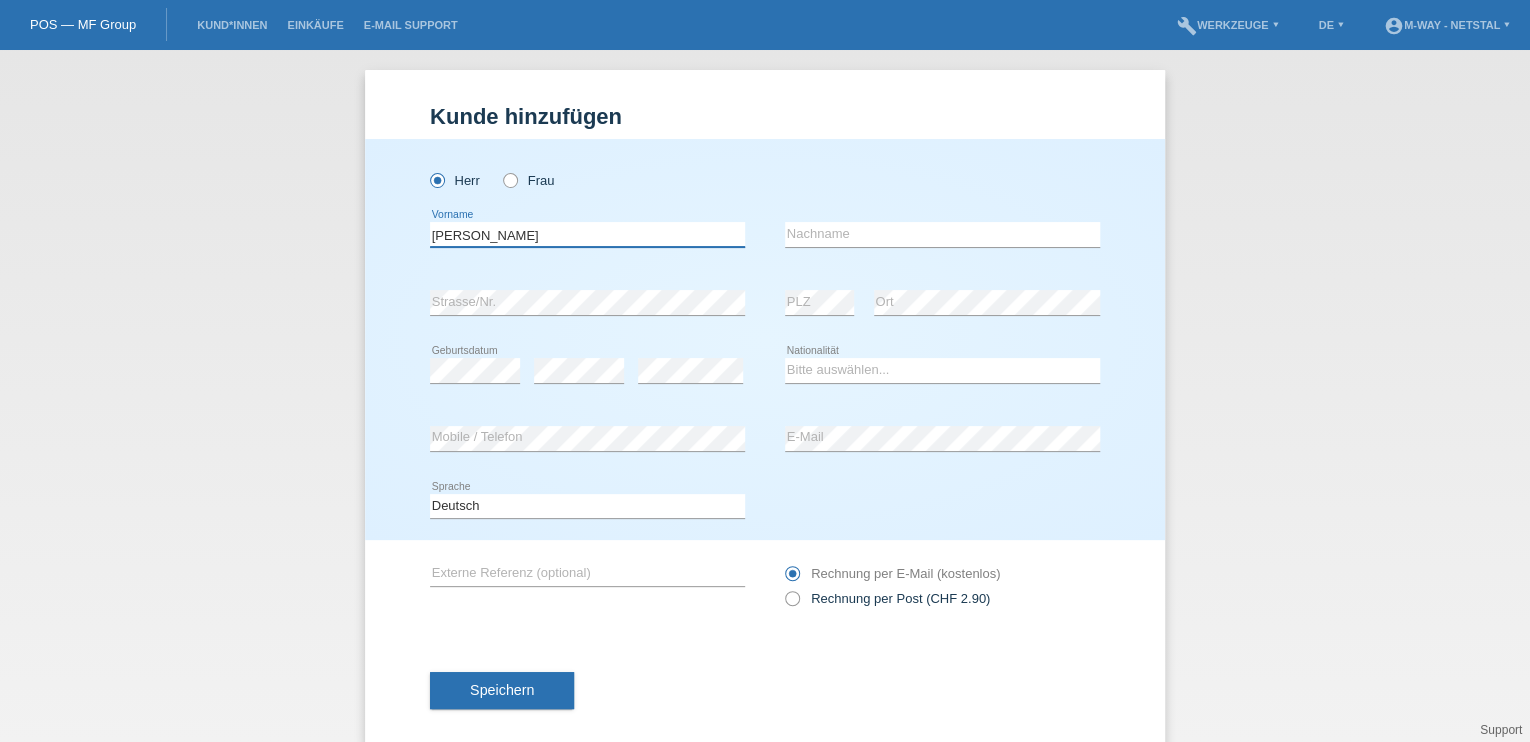 type on "[PERSON_NAME]" 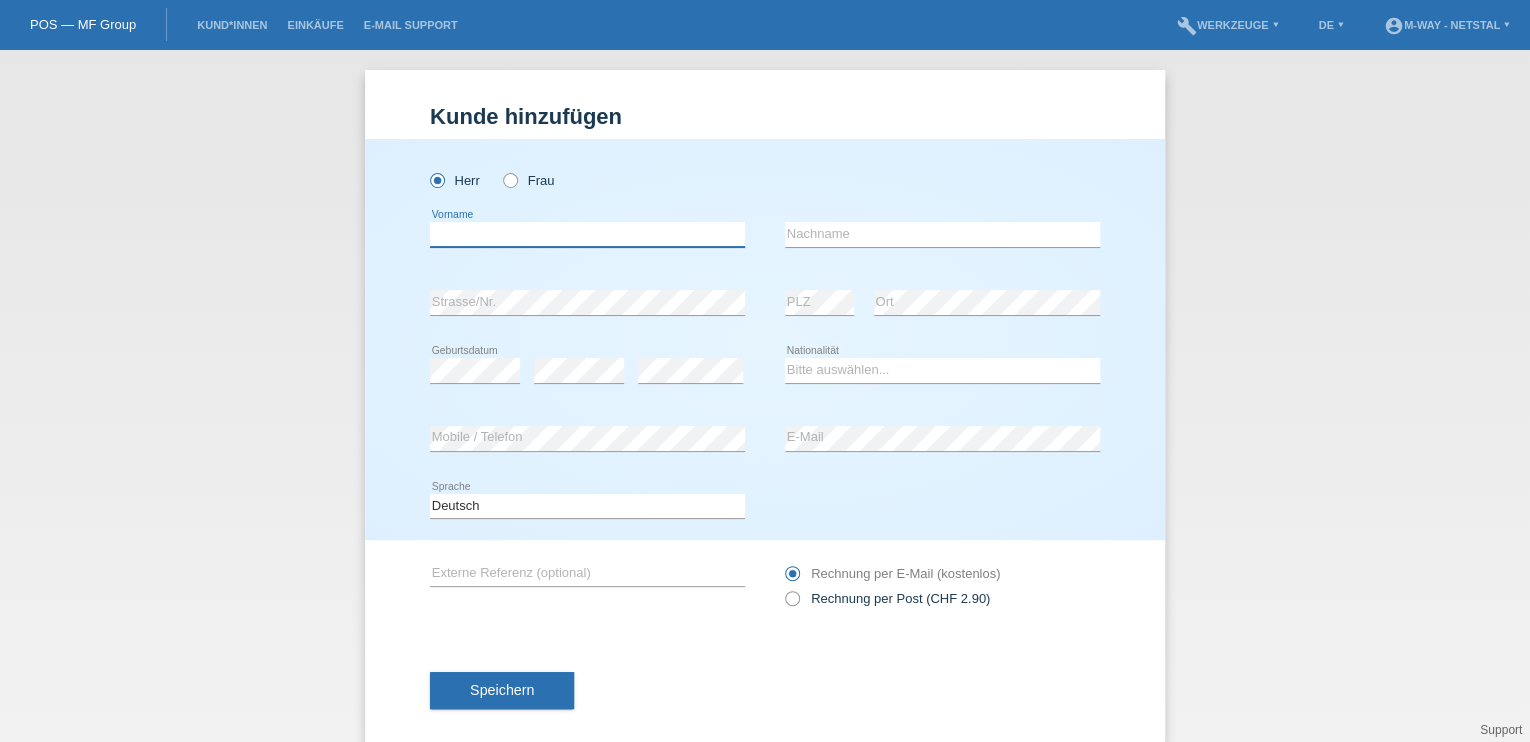 type 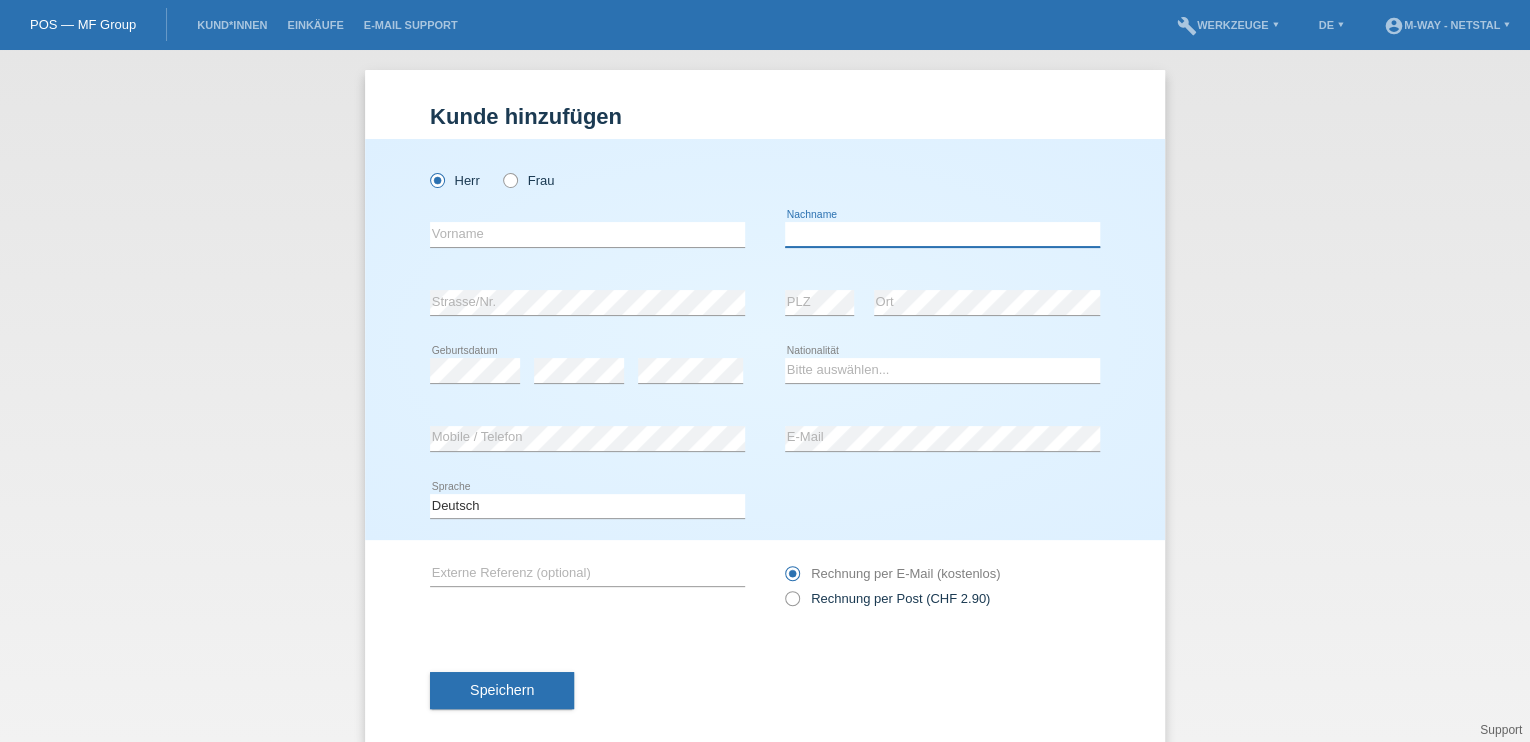 click at bounding box center [942, 234] 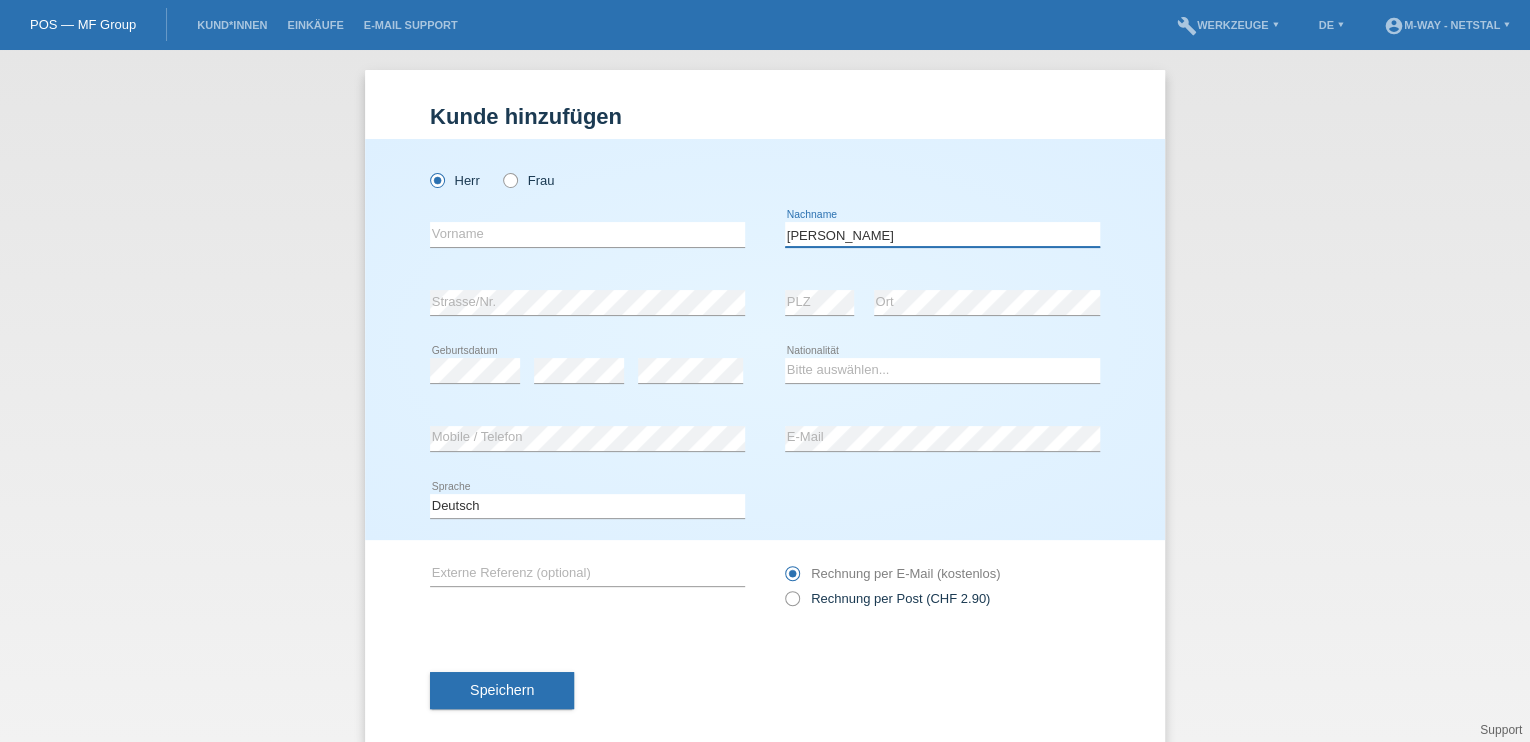 type on "[PERSON_NAME]" 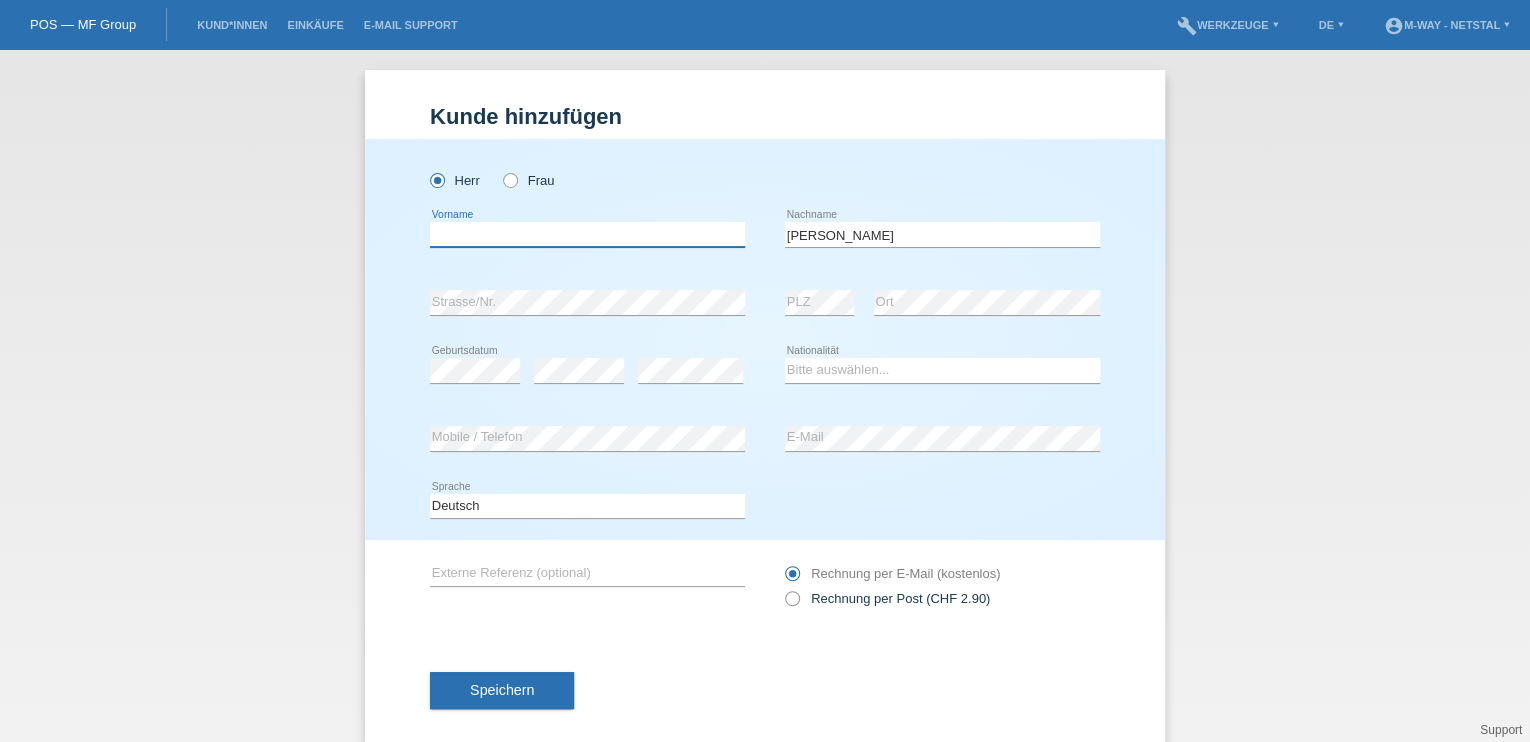 click at bounding box center [587, 234] 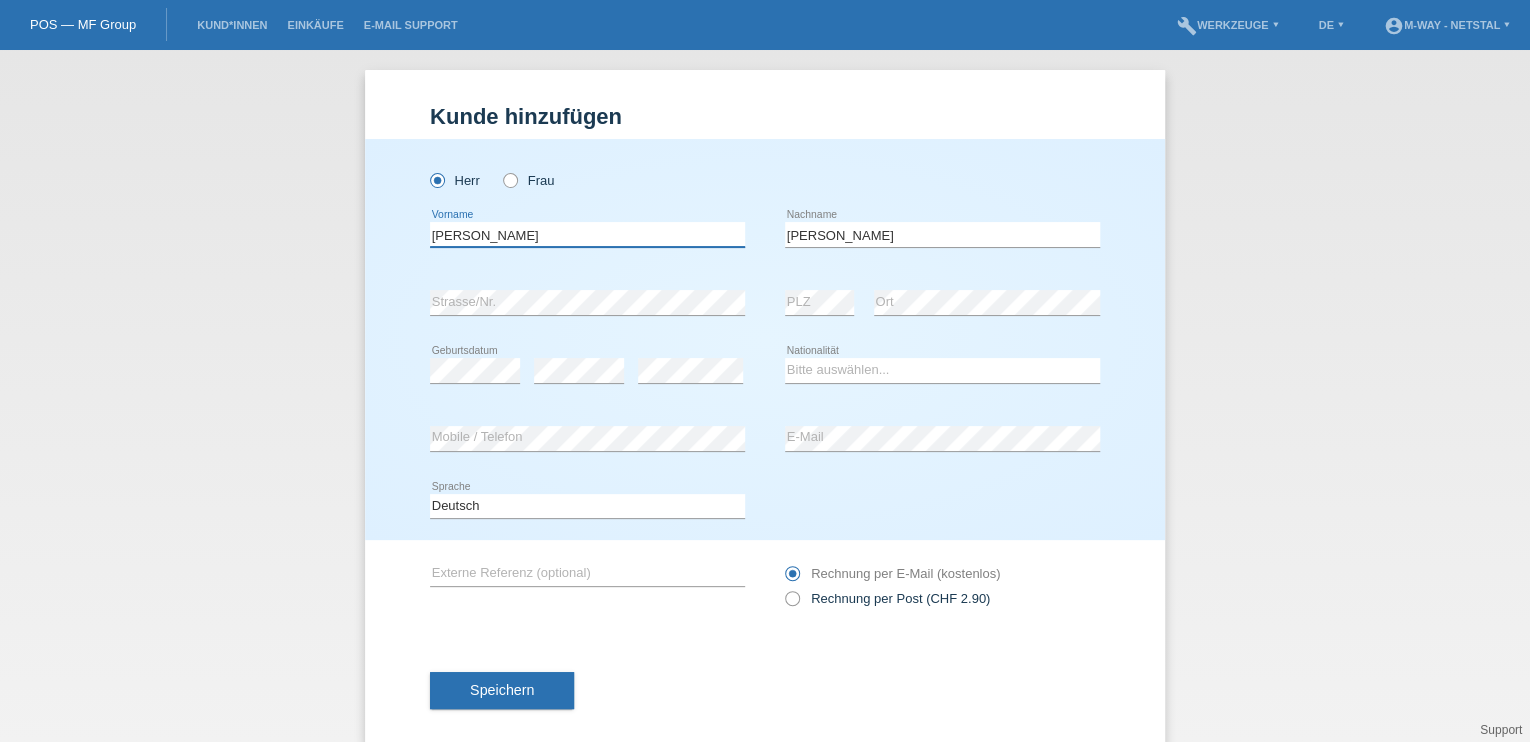 type on "[PERSON_NAME]" 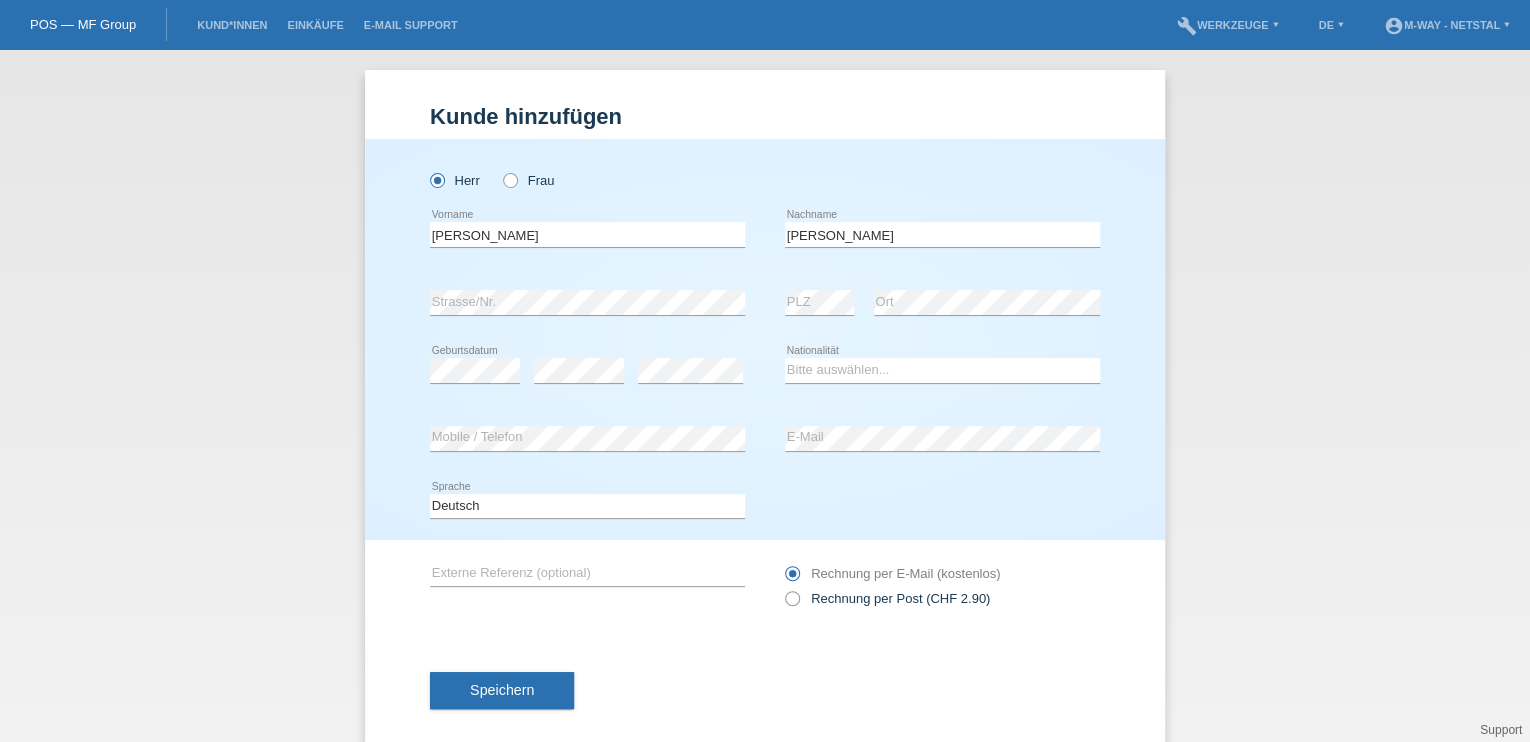click on "Herr
Frau
Rolf
error
Vorname" at bounding box center [765, 339] 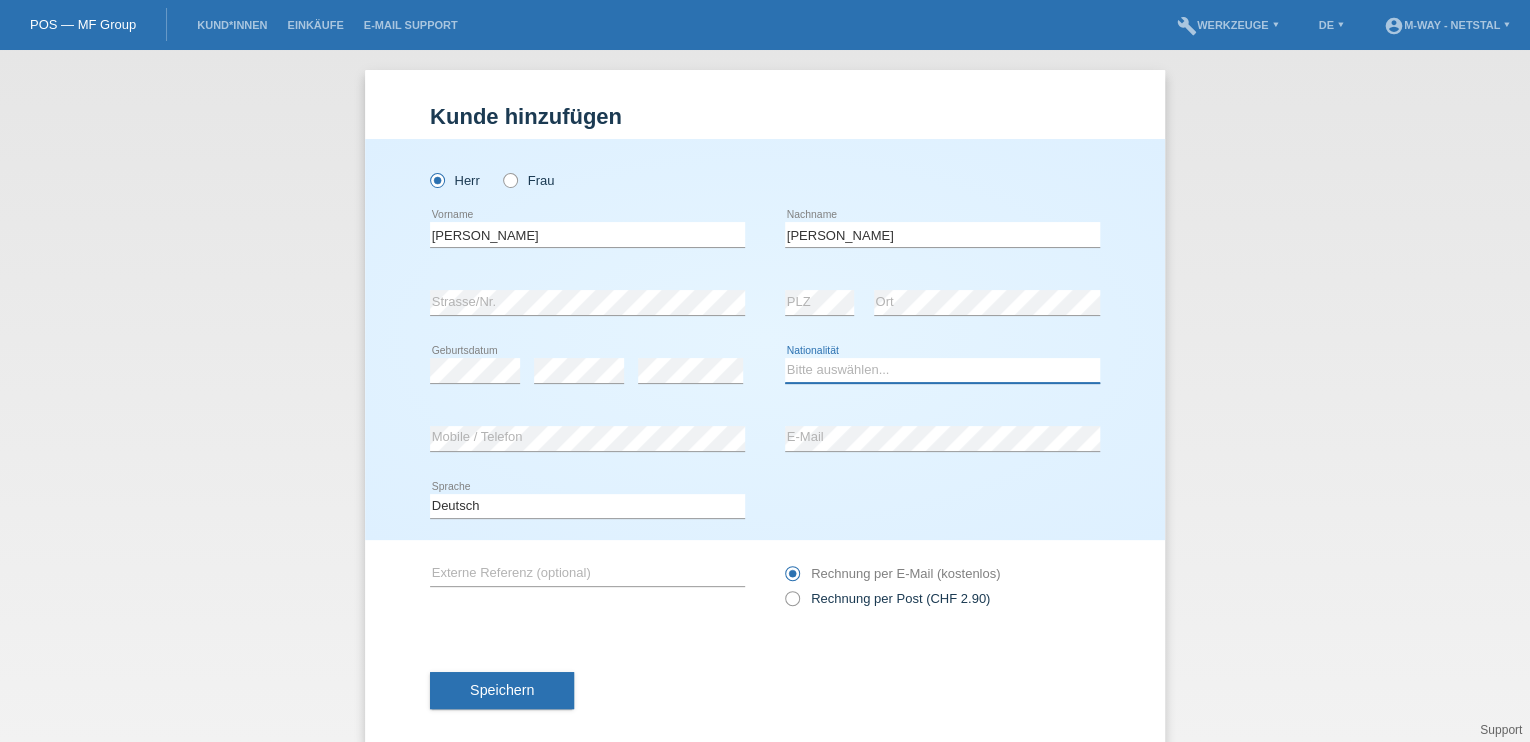 click on "Bitte auswählen...
Schweiz
Deutschland
Liechtenstein
Österreich
------------
Afghanistan
Ägypten
Åland
Albanien
Algerien" at bounding box center [942, 370] 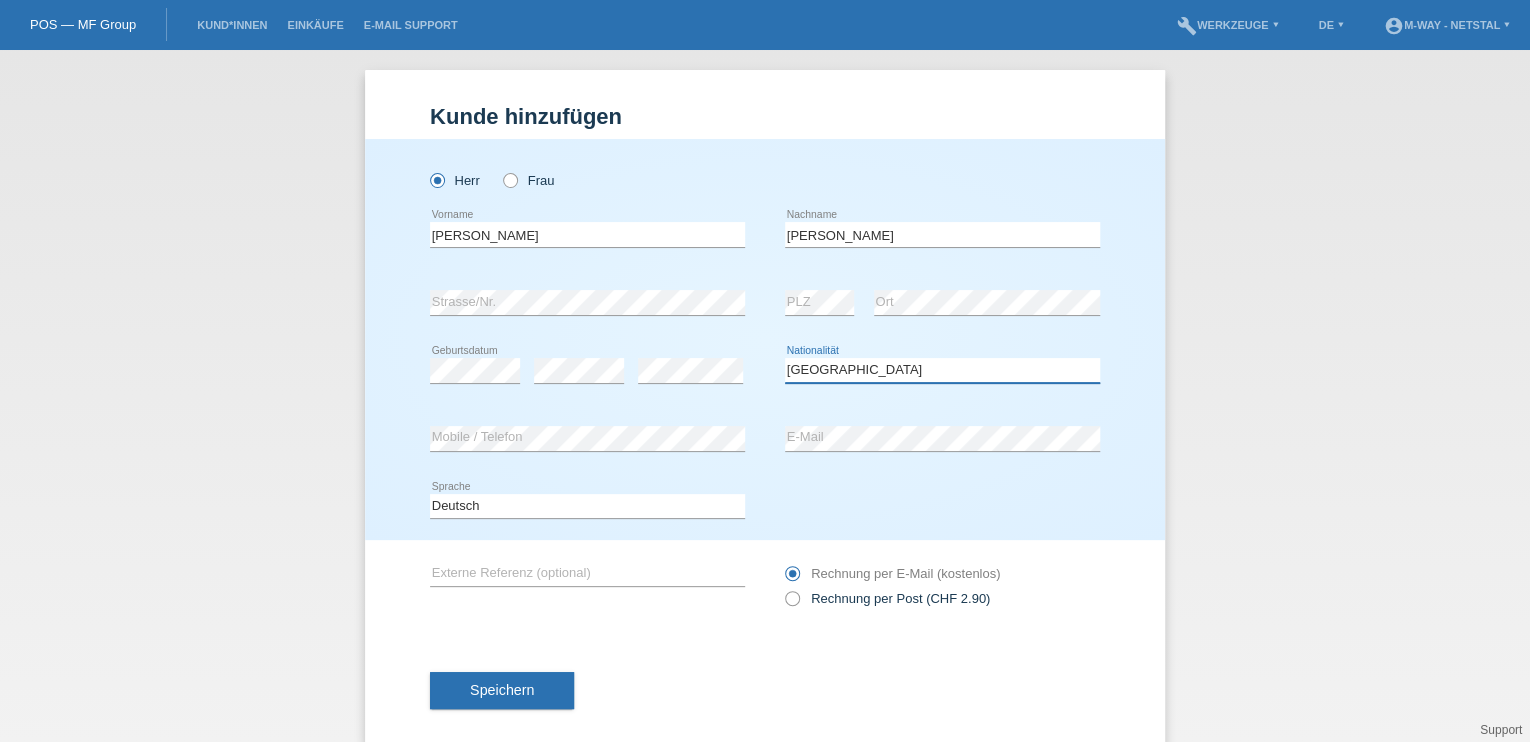 click on "Bitte auswählen...
Schweiz
Deutschland
Liechtenstein
Österreich
------------
Afghanistan
Ägypten
Åland
Albanien
Algerien" at bounding box center [942, 370] 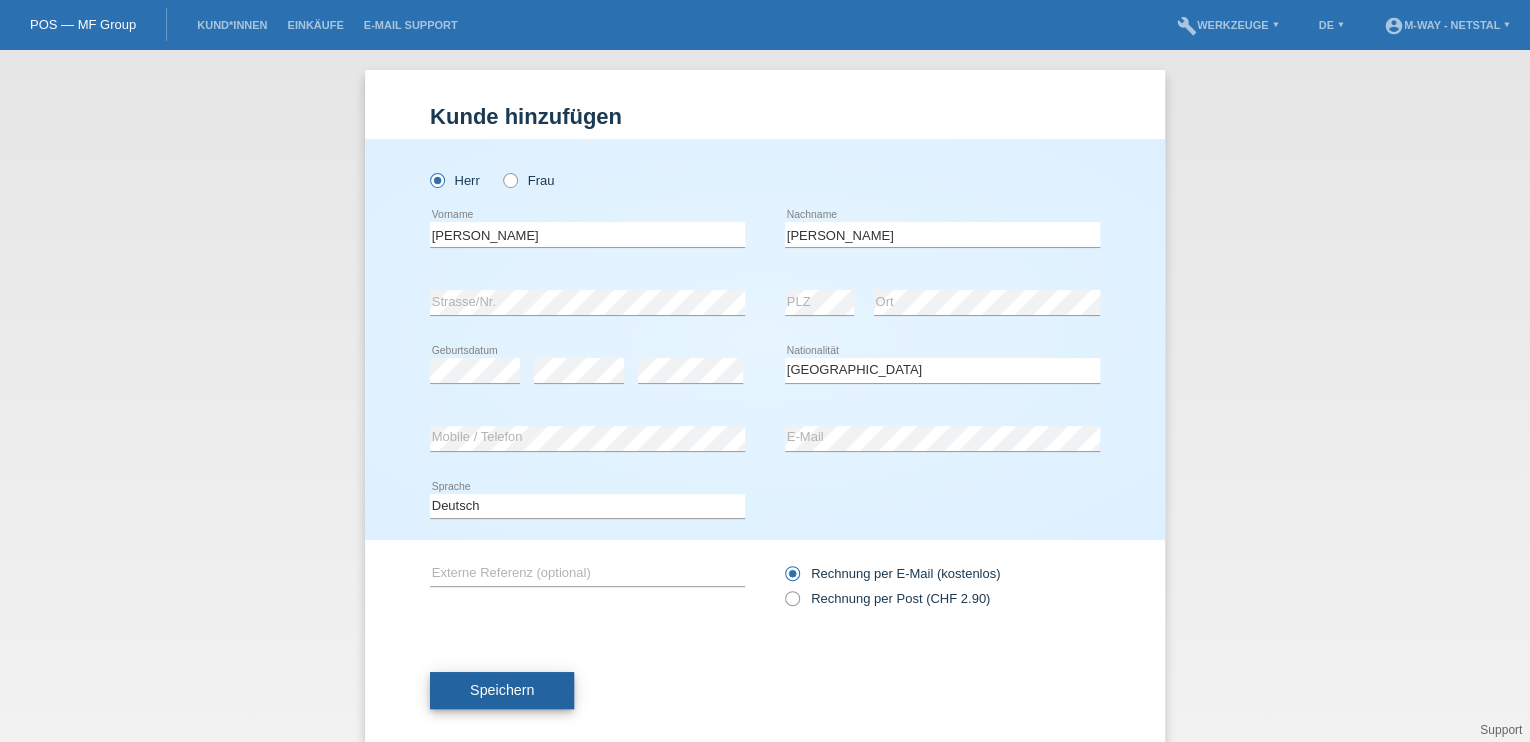 click on "Speichern" at bounding box center [502, 690] 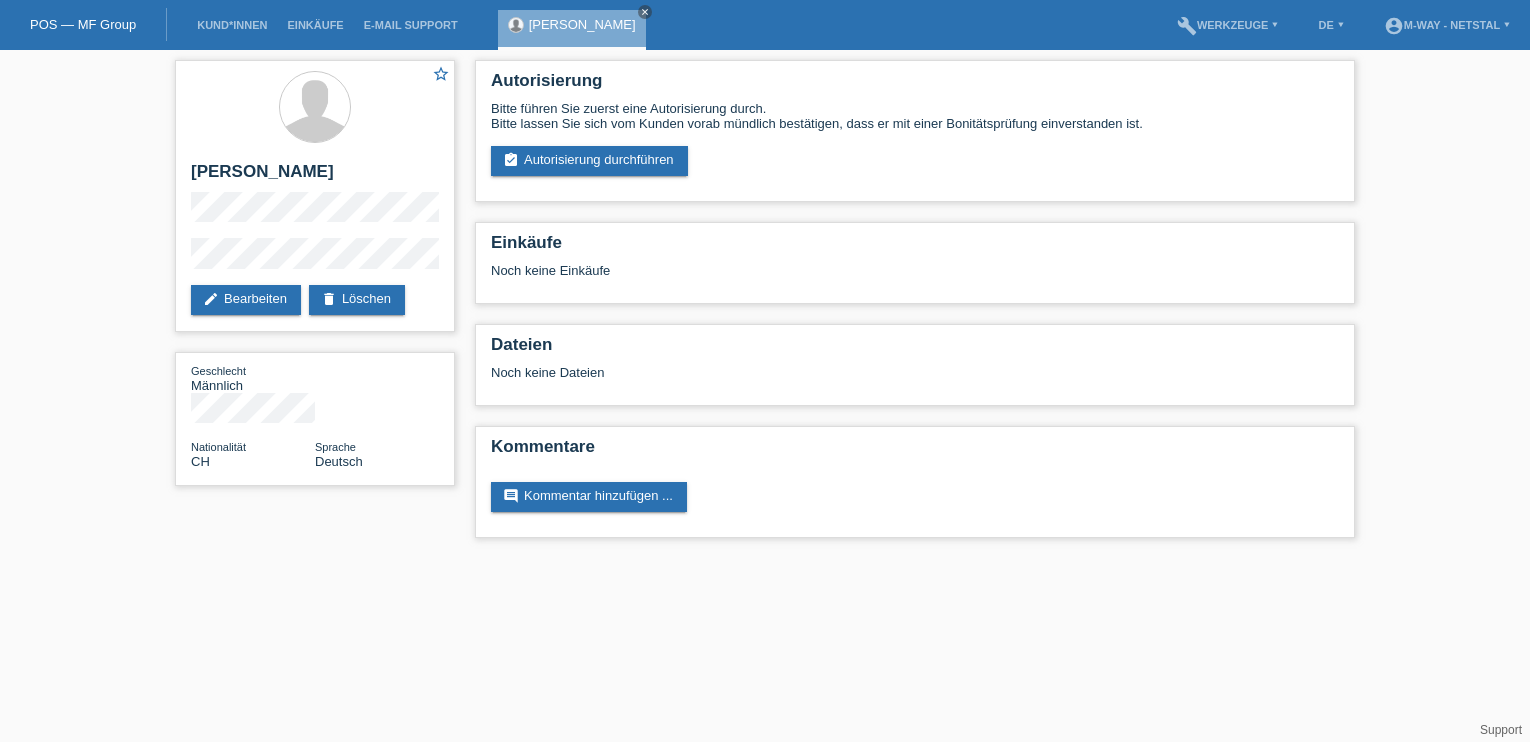 scroll, scrollTop: 0, scrollLeft: 0, axis: both 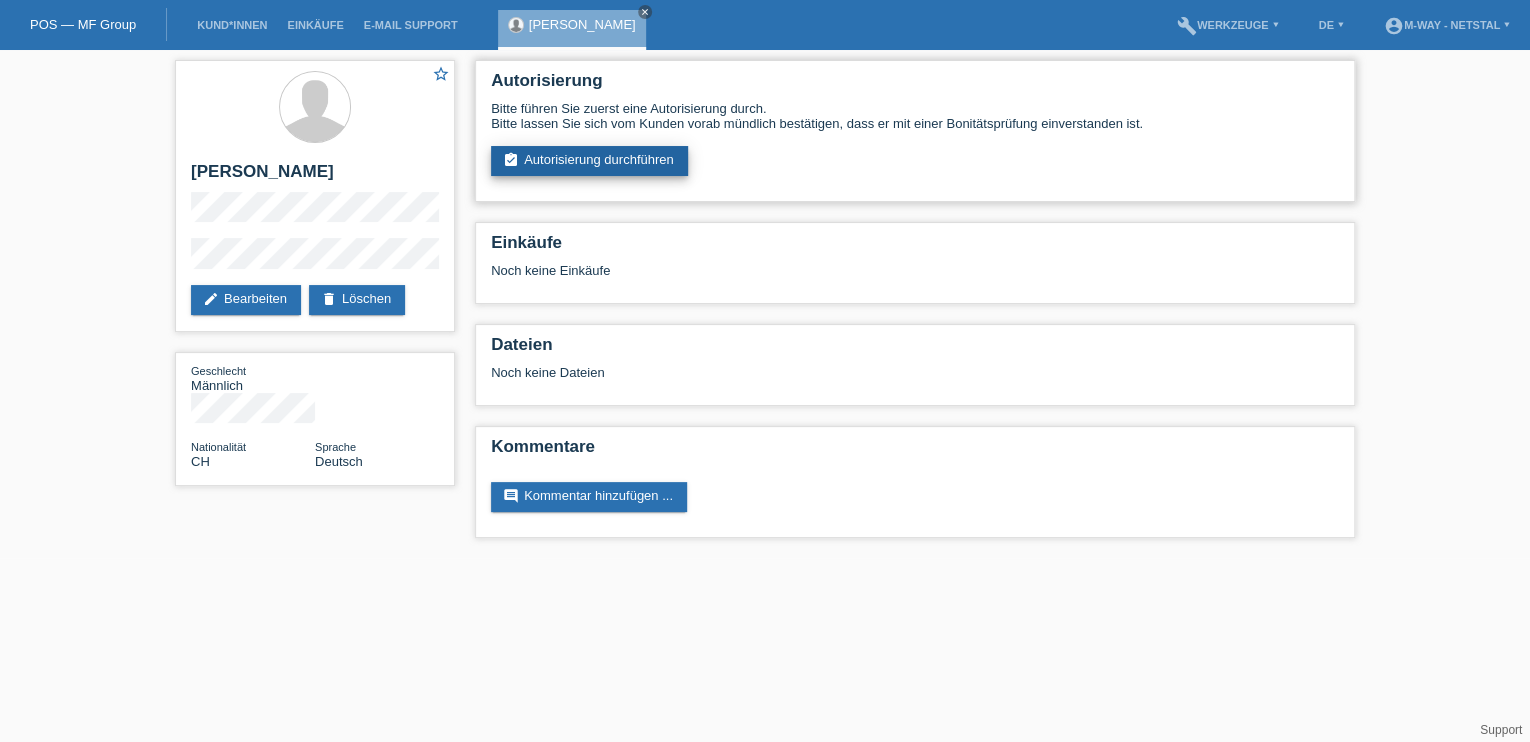 click on "assignment_turned_in  Autorisierung durchführen" at bounding box center (589, 161) 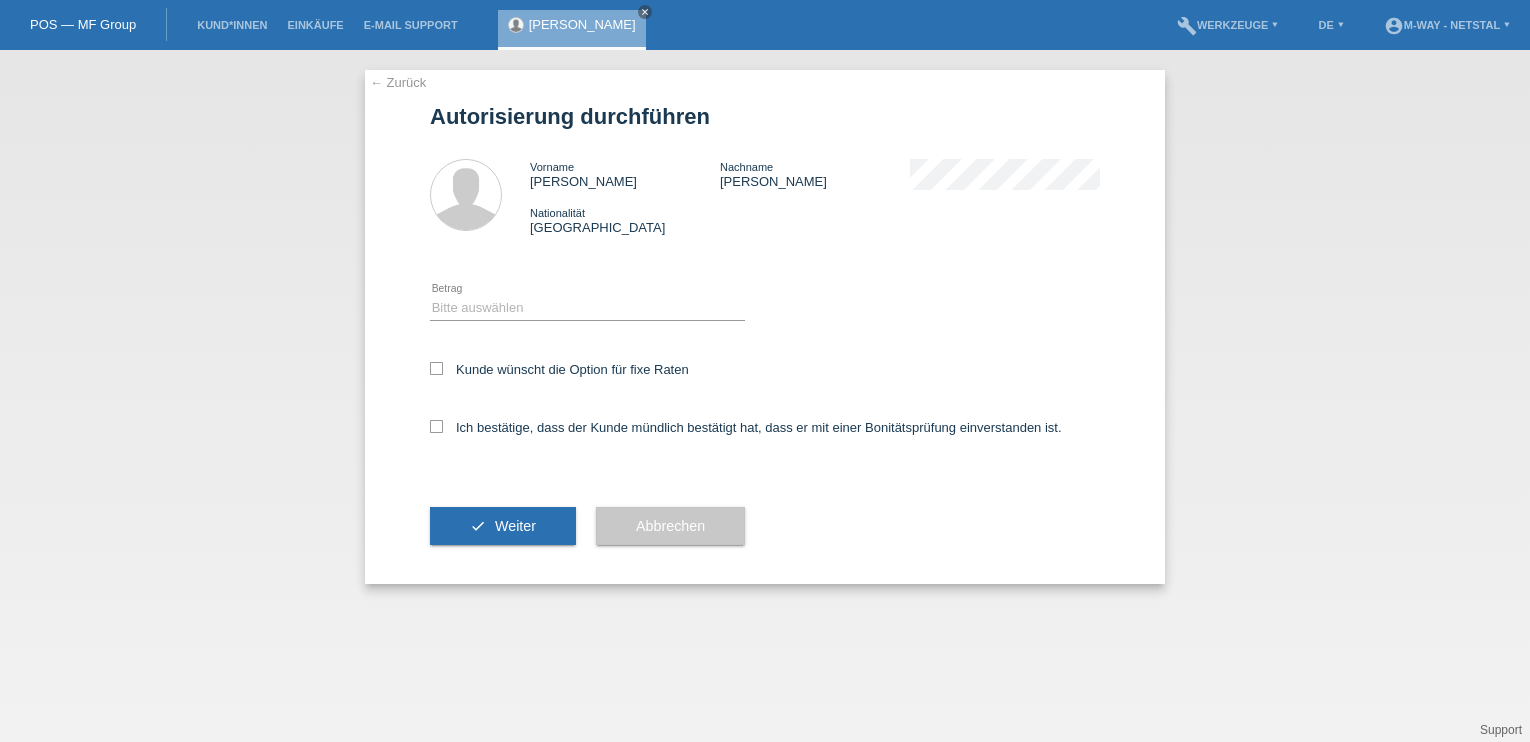 scroll, scrollTop: 0, scrollLeft: 0, axis: both 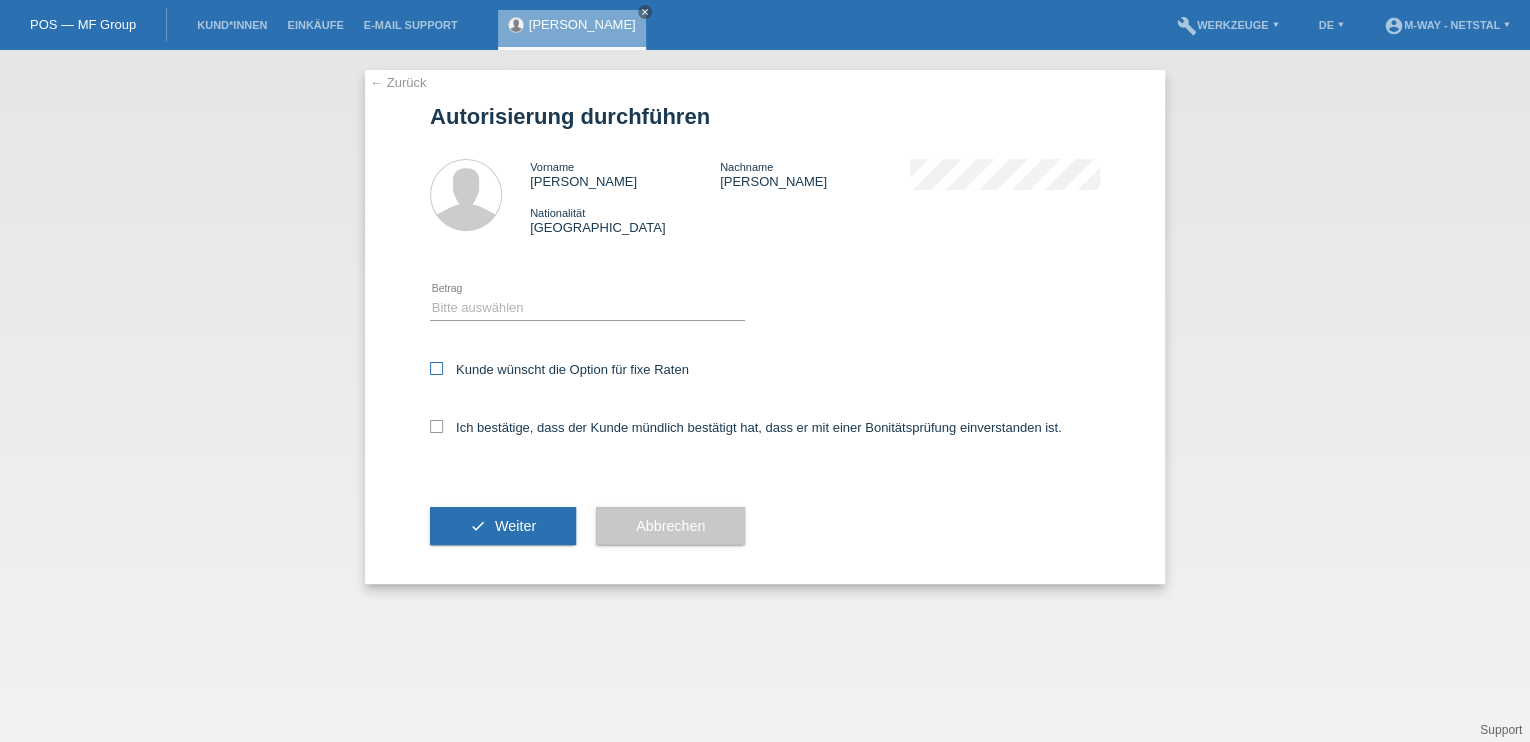 click on "Kunde wünscht die Option für fixe Raten" at bounding box center (559, 369) 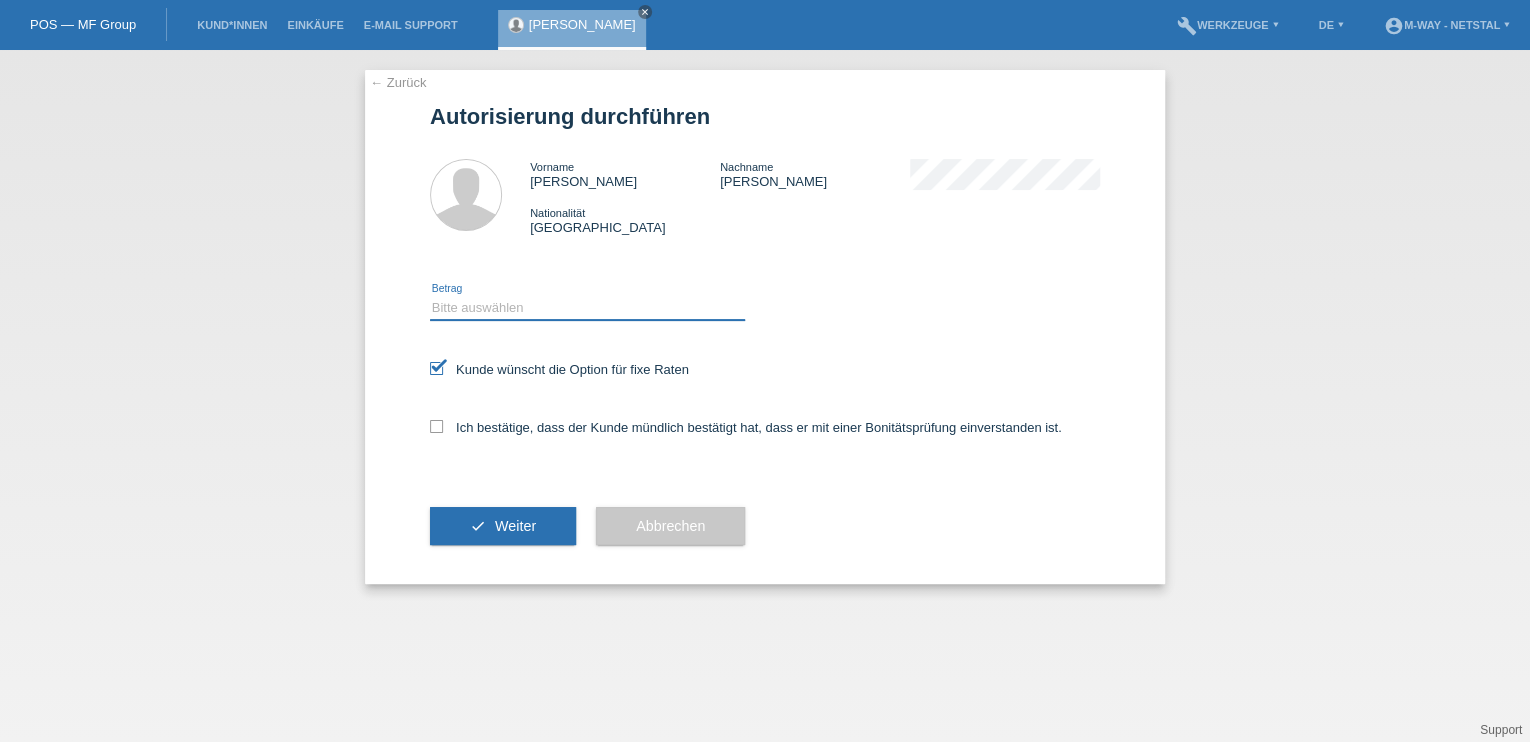 click on "Bitte auswählen
CHF 1.00 - CHF 499.00
CHF 500.00 - CHF 1'999.00
CHF 2'000.00 - CHF 15'000.00" at bounding box center [587, 308] 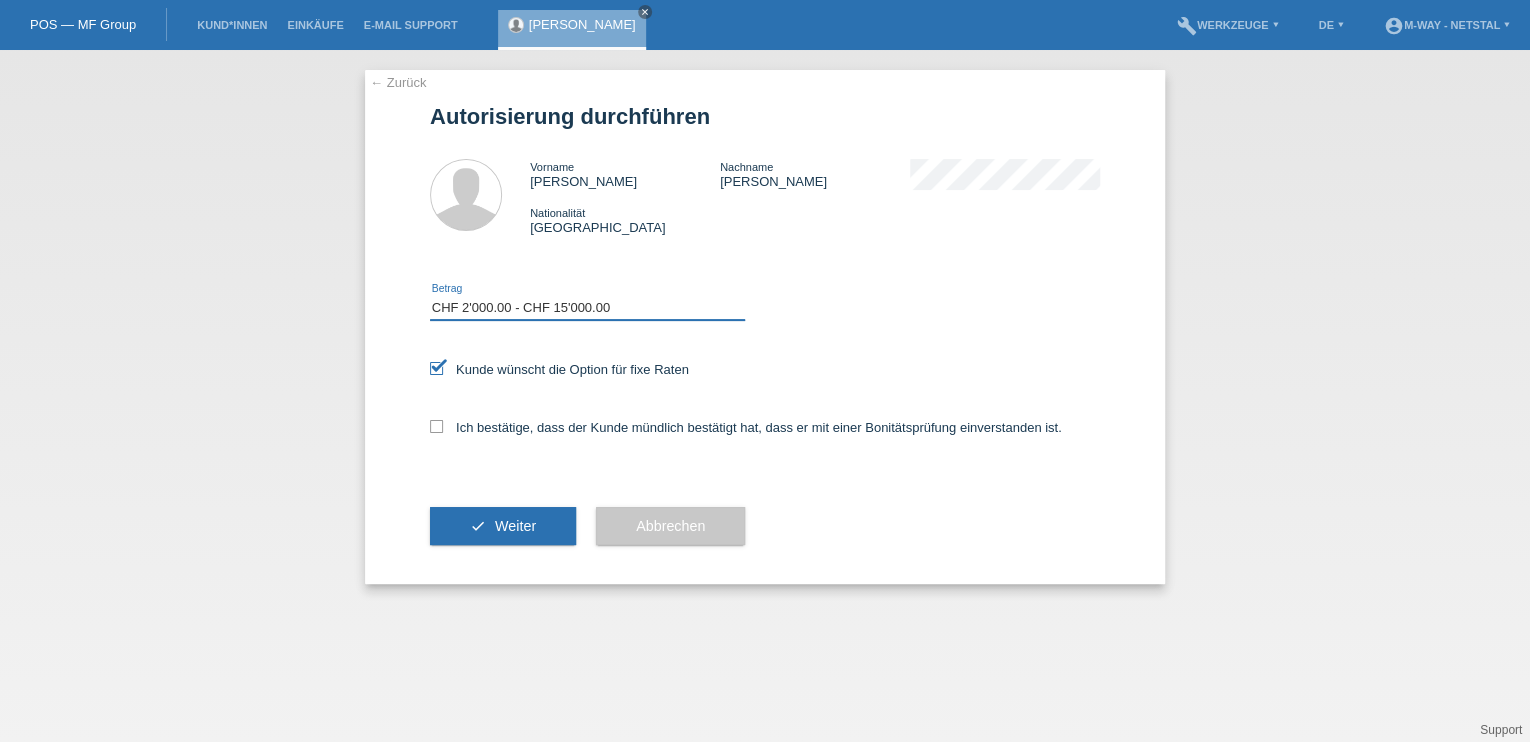 click on "Bitte auswählen
CHF 1.00 - CHF 499.00
CHF 500.00 - CHF 1'999.00
CHF 2'000.00 - CHF 15'000.00" at bounding box center (587, 308) 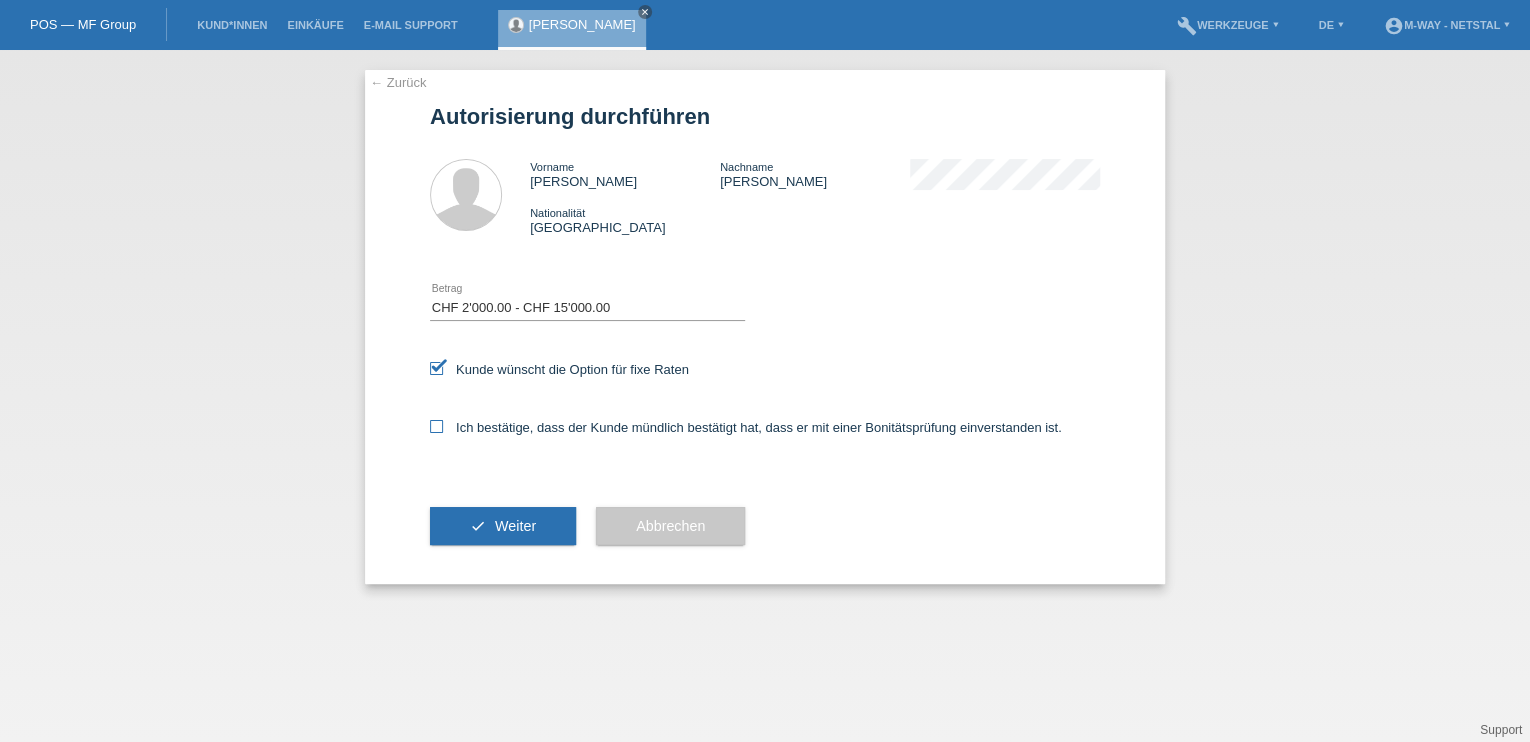 click on "Ich bestätige, dass der Kunde mündlich bestätigt hat, dass er mit einer Bonitätsprüfung einverstanden ist." at bounding box center (746, 427) 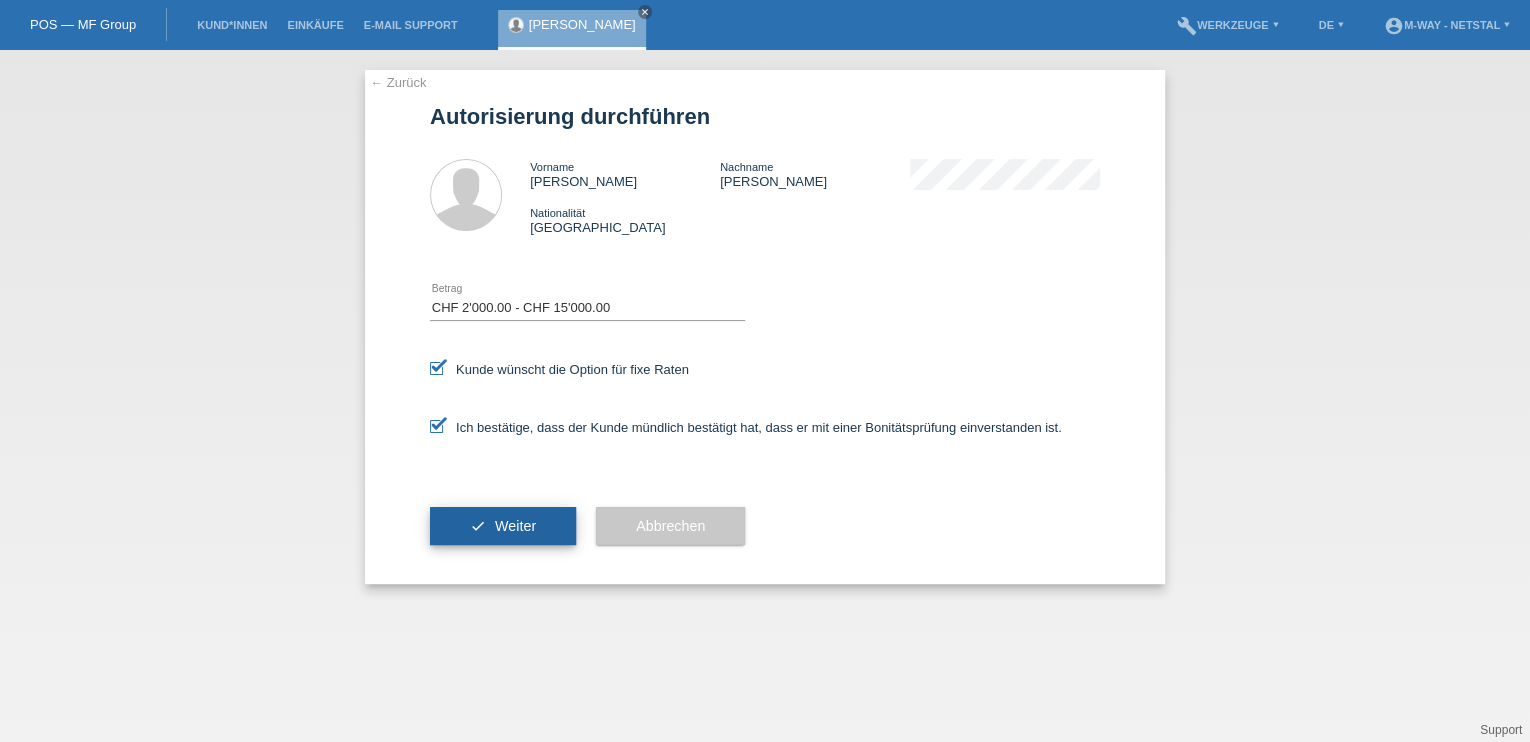 click on "Weiter" at bounding box center [515, 526] 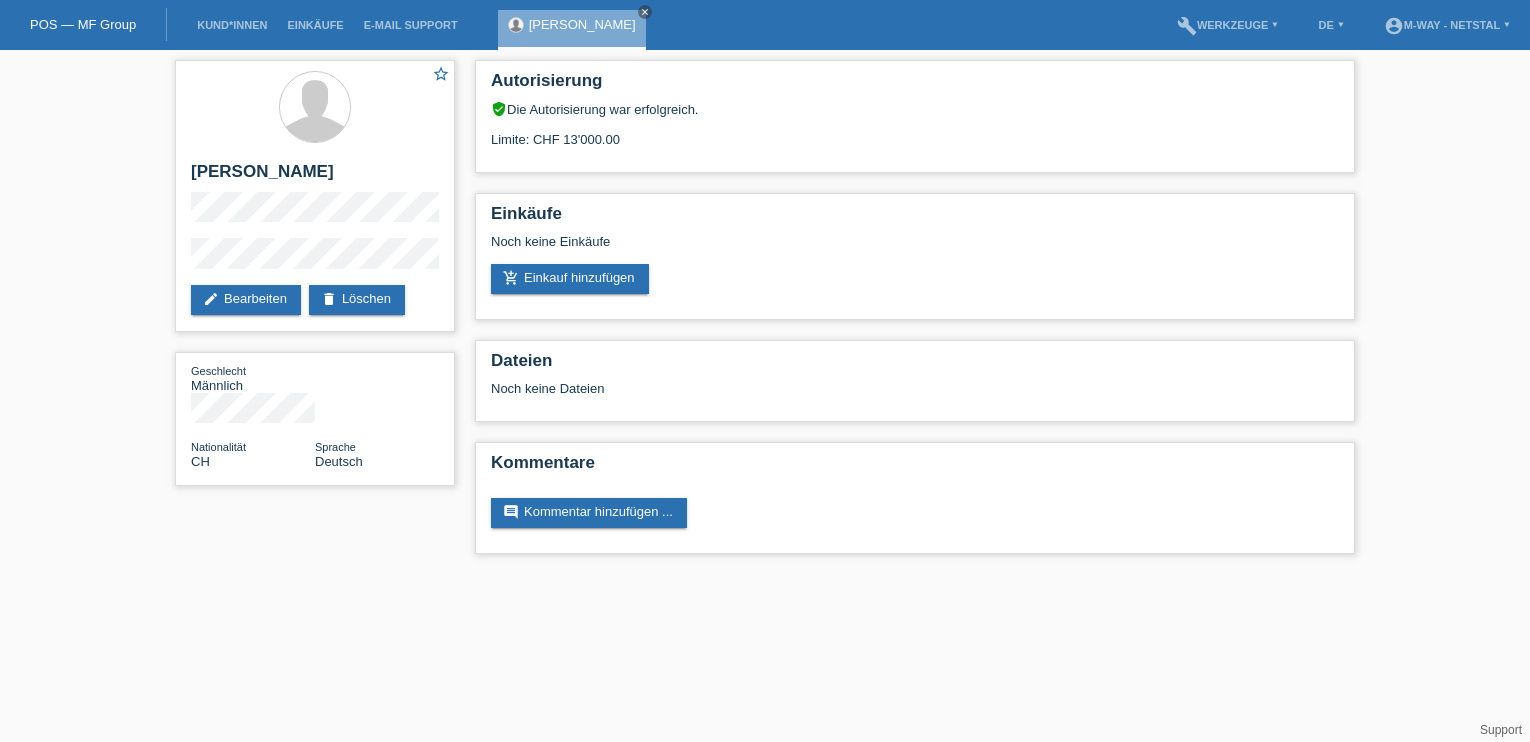 scroll, scrollTop: 0, scrollLeft: 0, axis: both 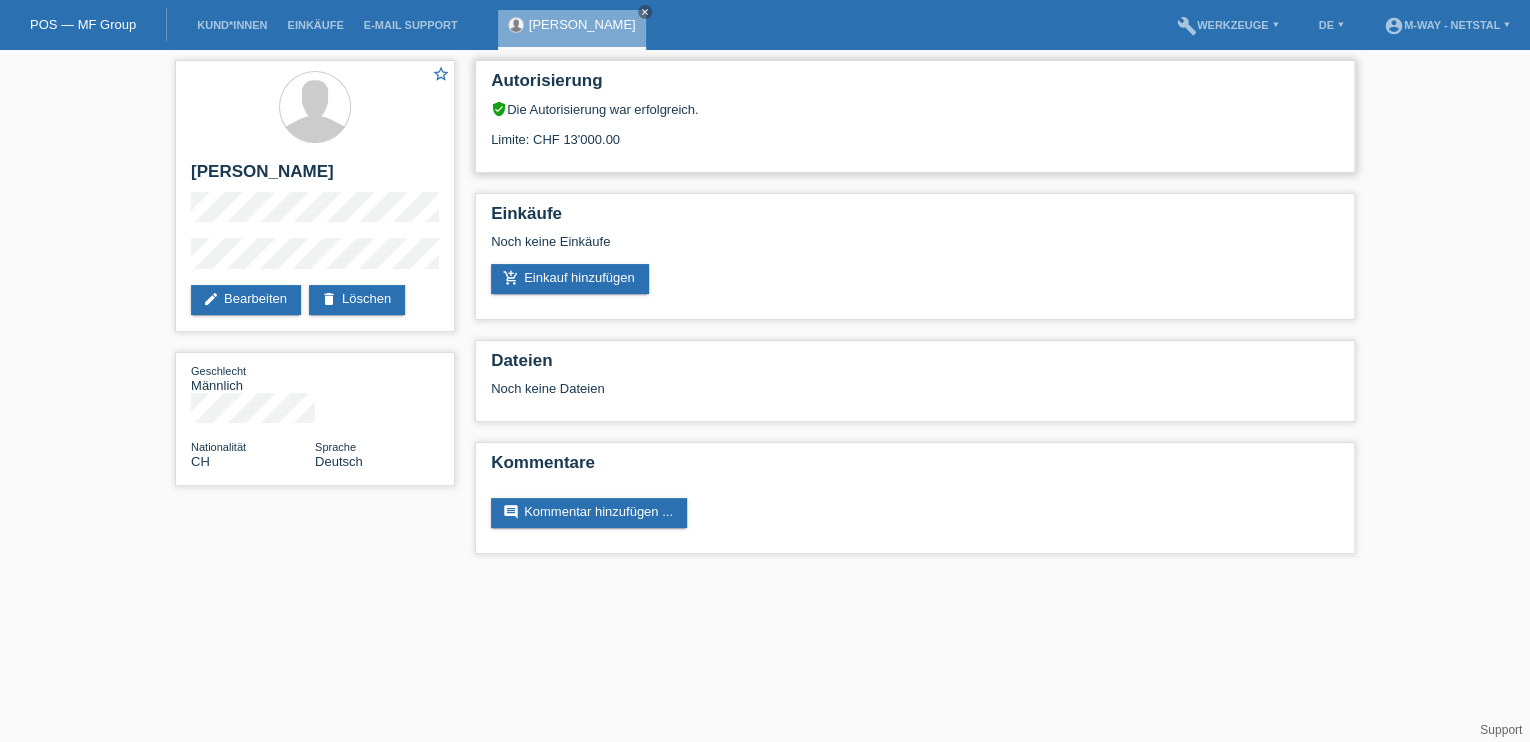 drag, startPoint x: 613, startPoint y: 133, endPoint x: 540, endPoint y: 133, distance: 73 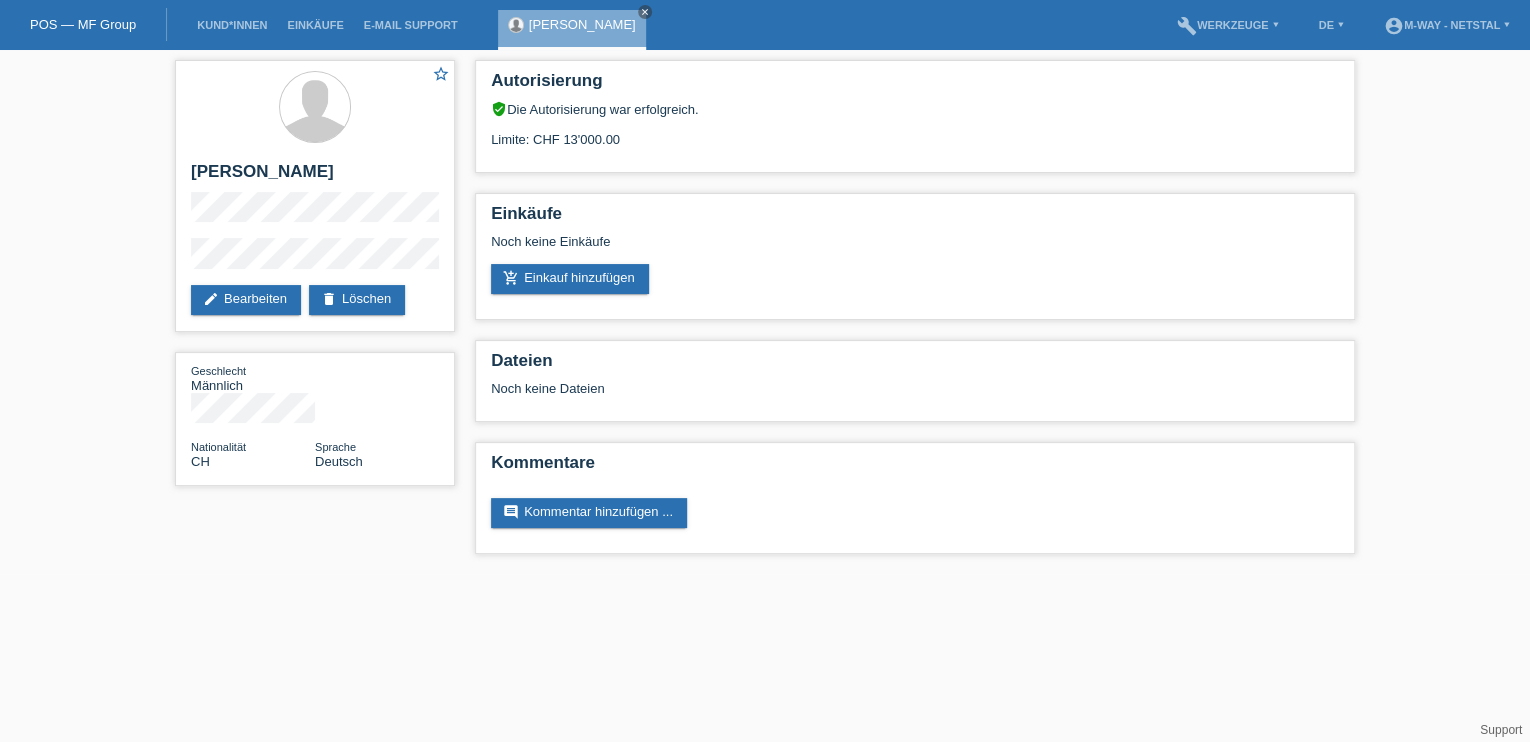 drag, startPoint x: 621, startPoint y: 140, endPoint x: 471, endPoint y: 141, distance: 150.00333 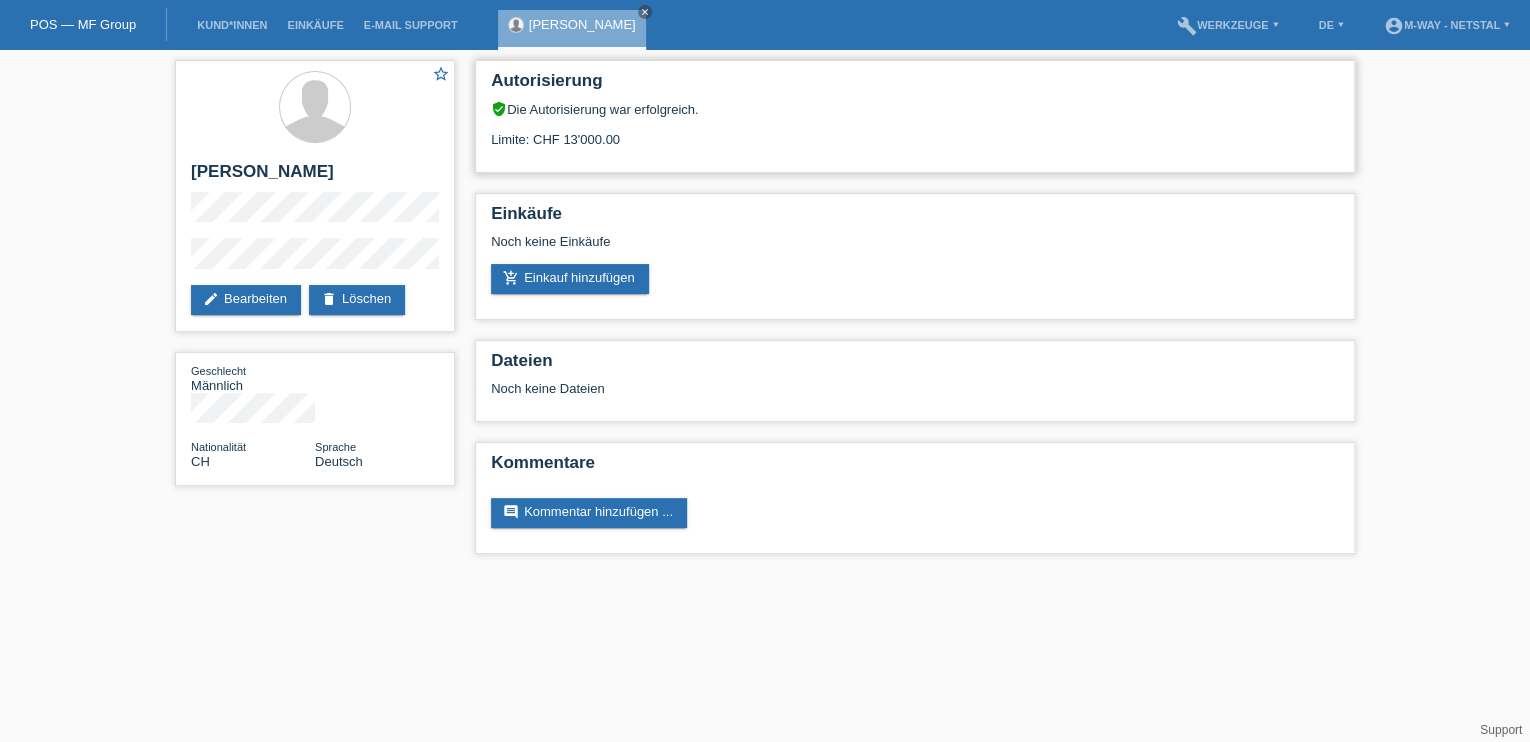 drag, startPoint x: 471, startPoint y: 141, endPoint x: 653, endPoint y: 148, distance: 182.13457 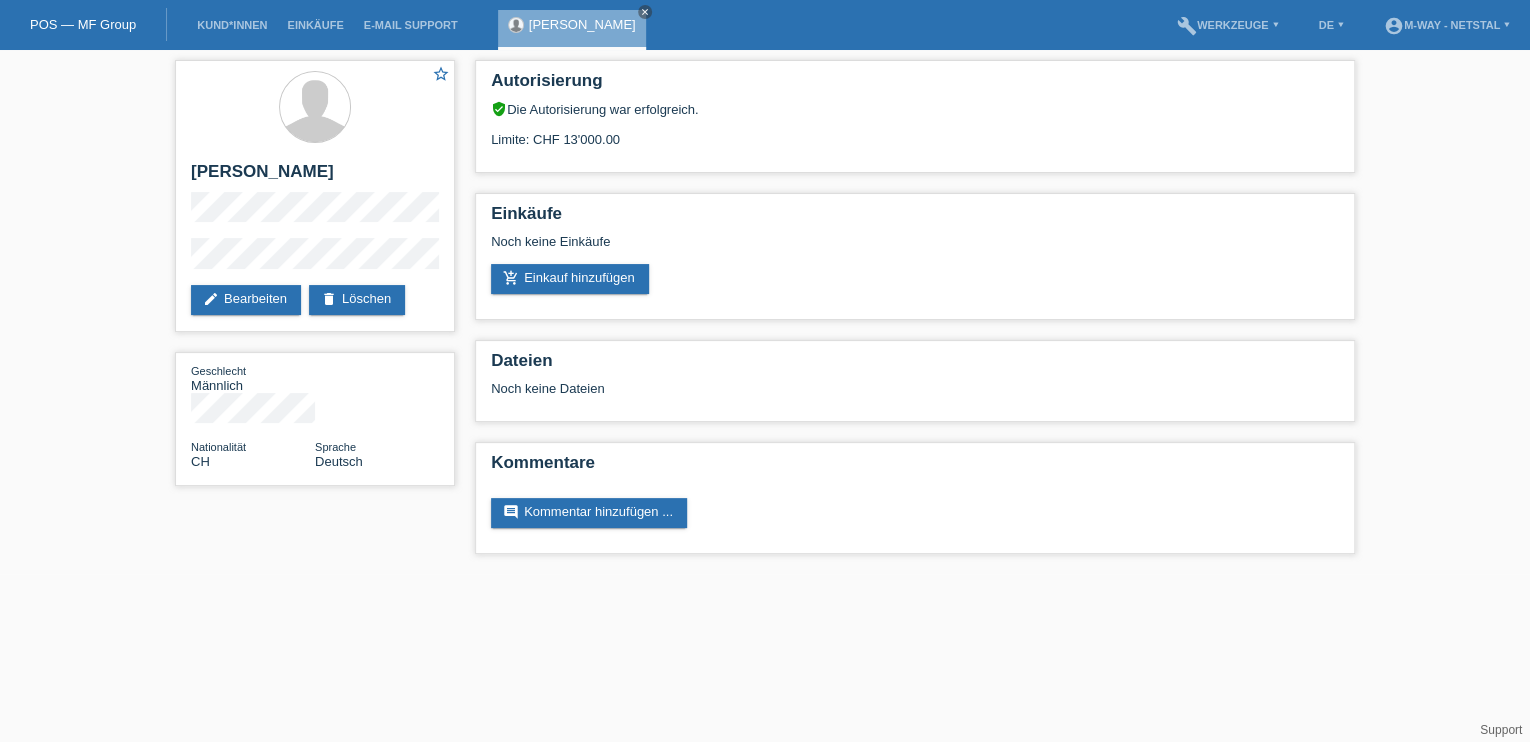 click on "POS — MF Group
Kund*innen
Einkäufe
E-Mail Support
Rolf Albert
close
menu" at bounding box center (765, 25) 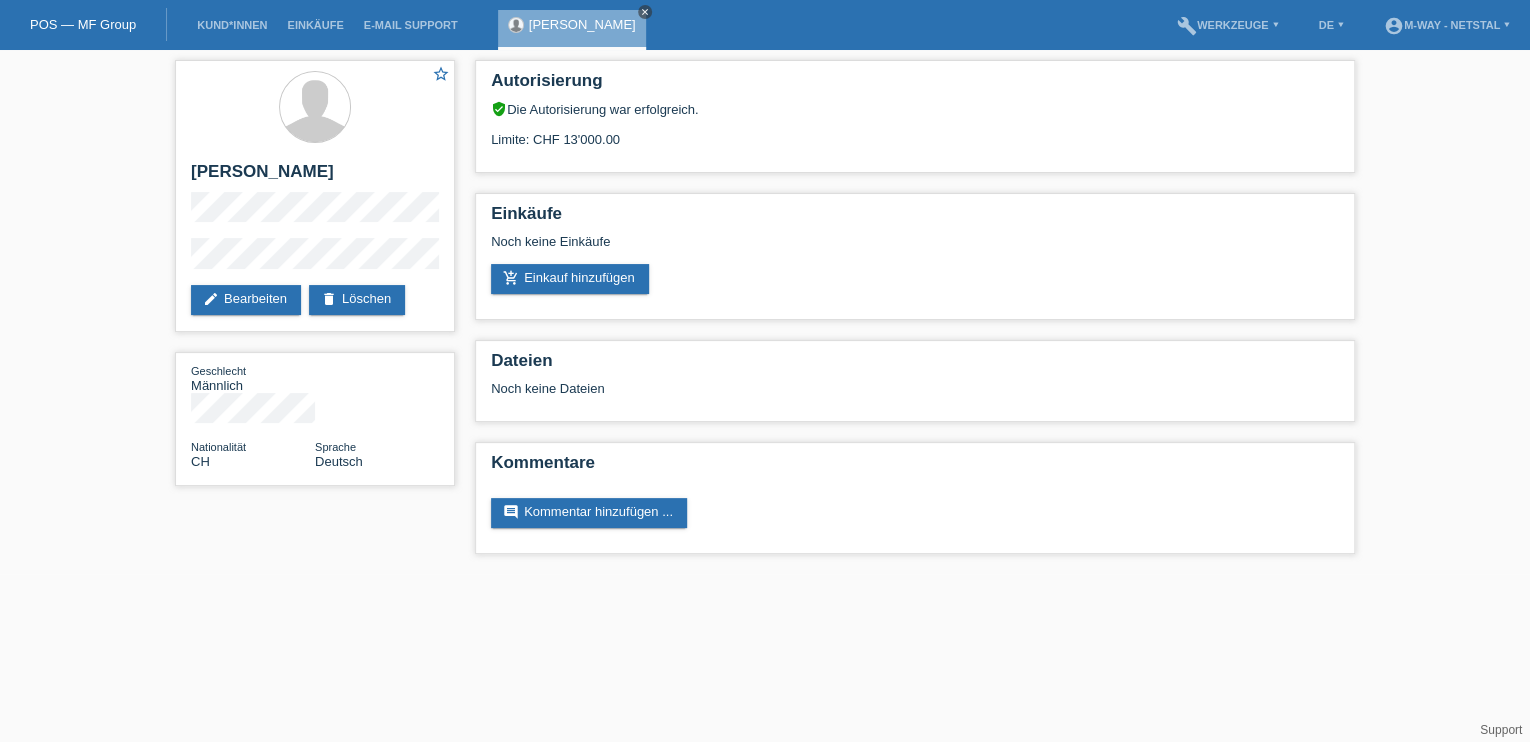 click on "close" at bounding box center [645, 12] 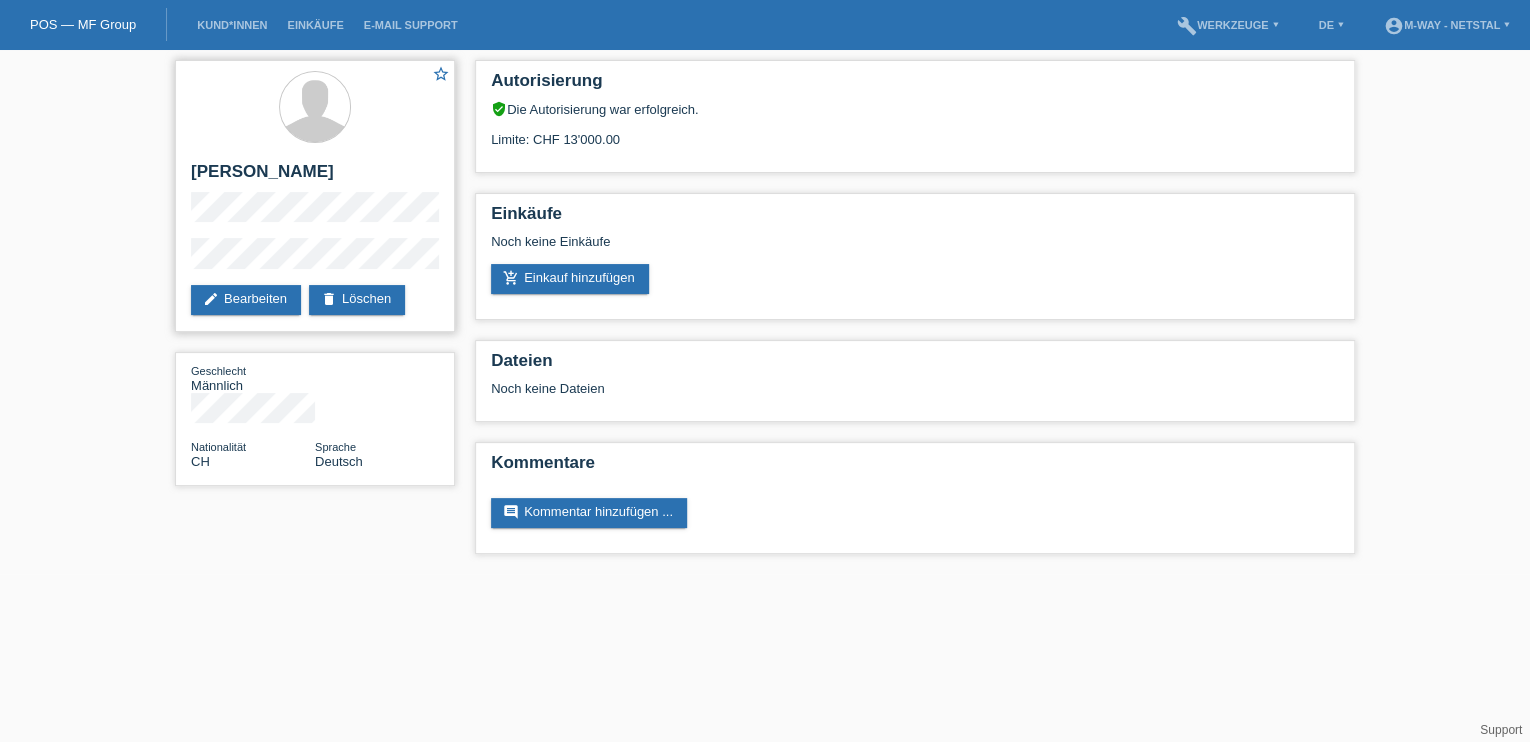 click on "star_border
Rolf Albert
edit  Bearbeiten
delete  Löschen" at bounding box center [315, 196] 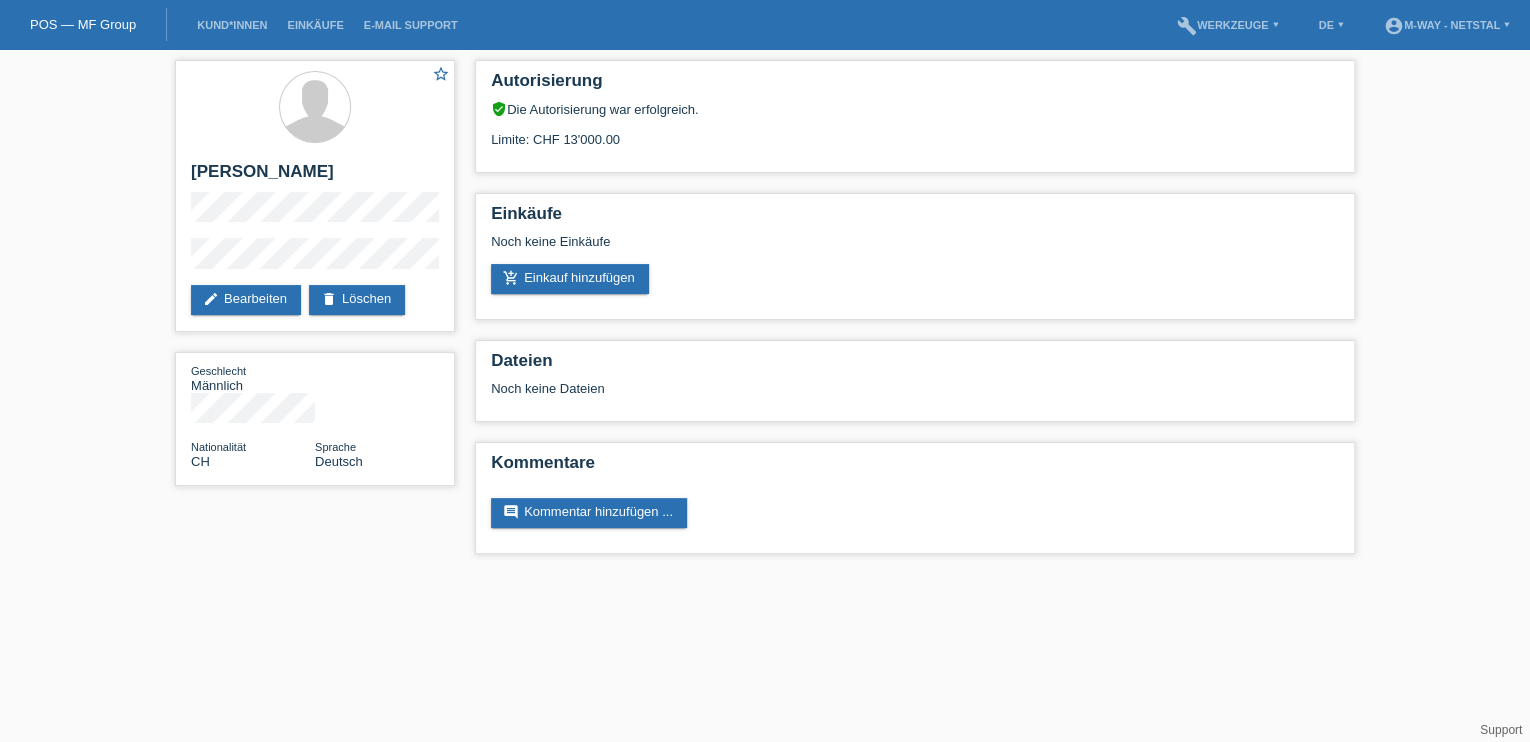 click on "POS — MF Group" at bounding box center (83, 24) 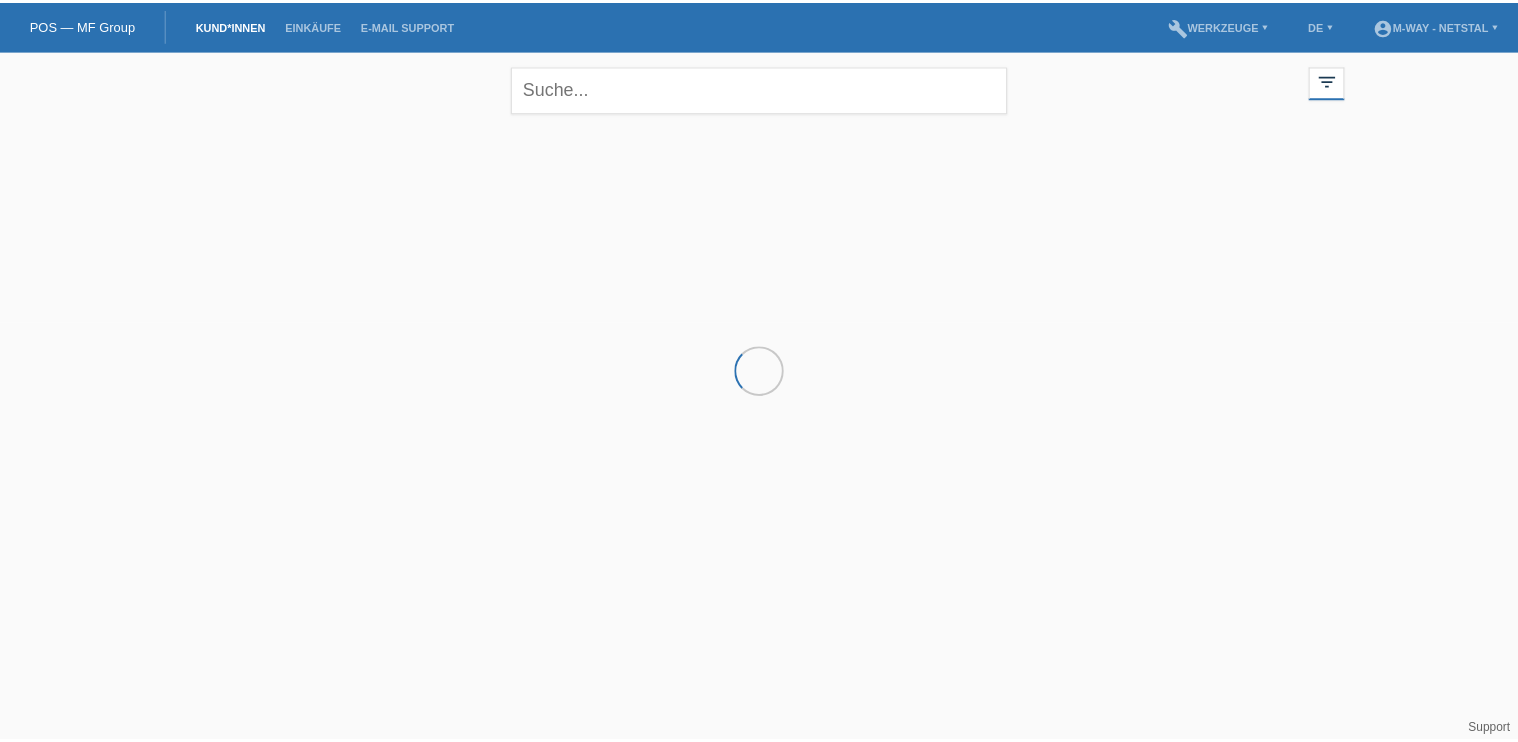 scroll, scrollTop: 0, scrollLeft: 0, axis: both 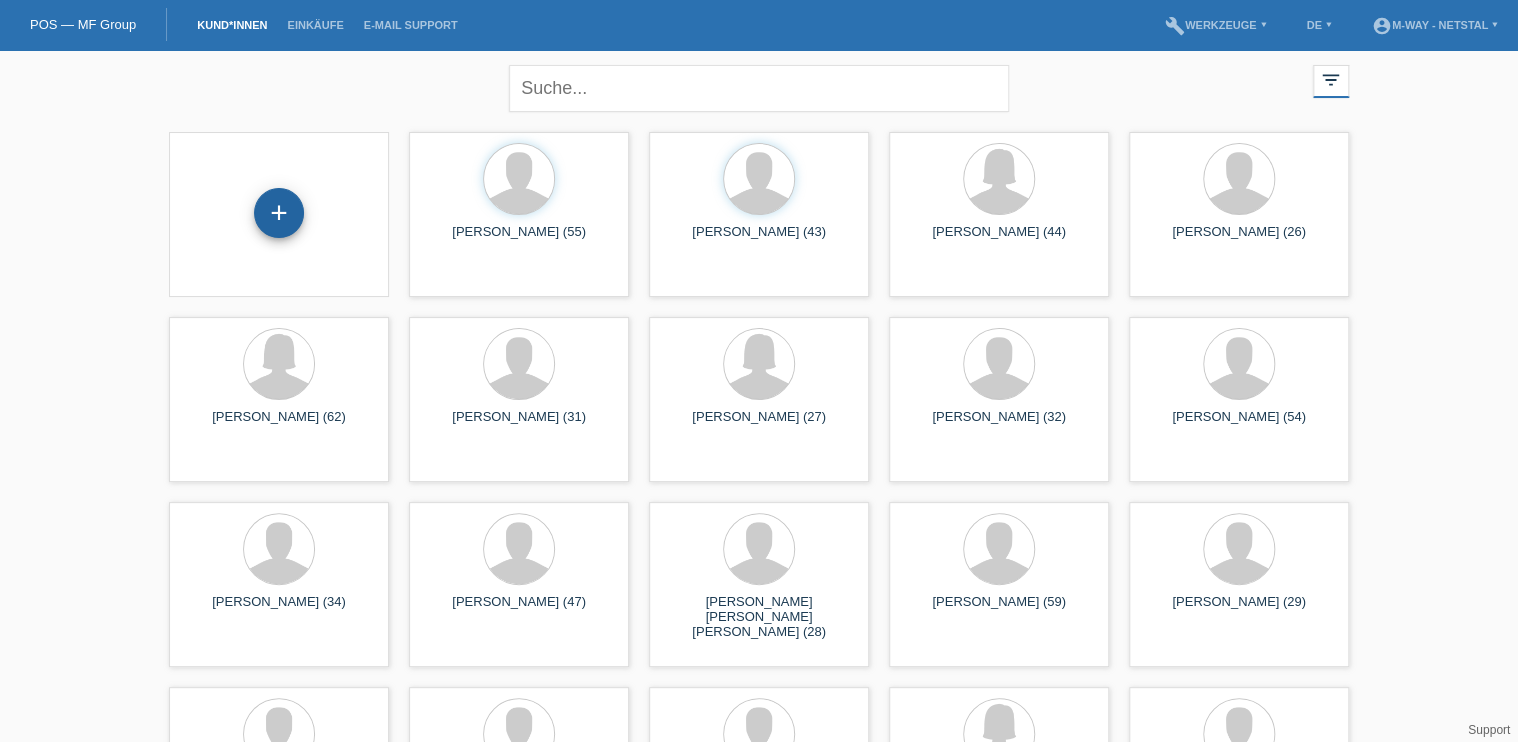 click on "+" at bounding box center (279, 213) 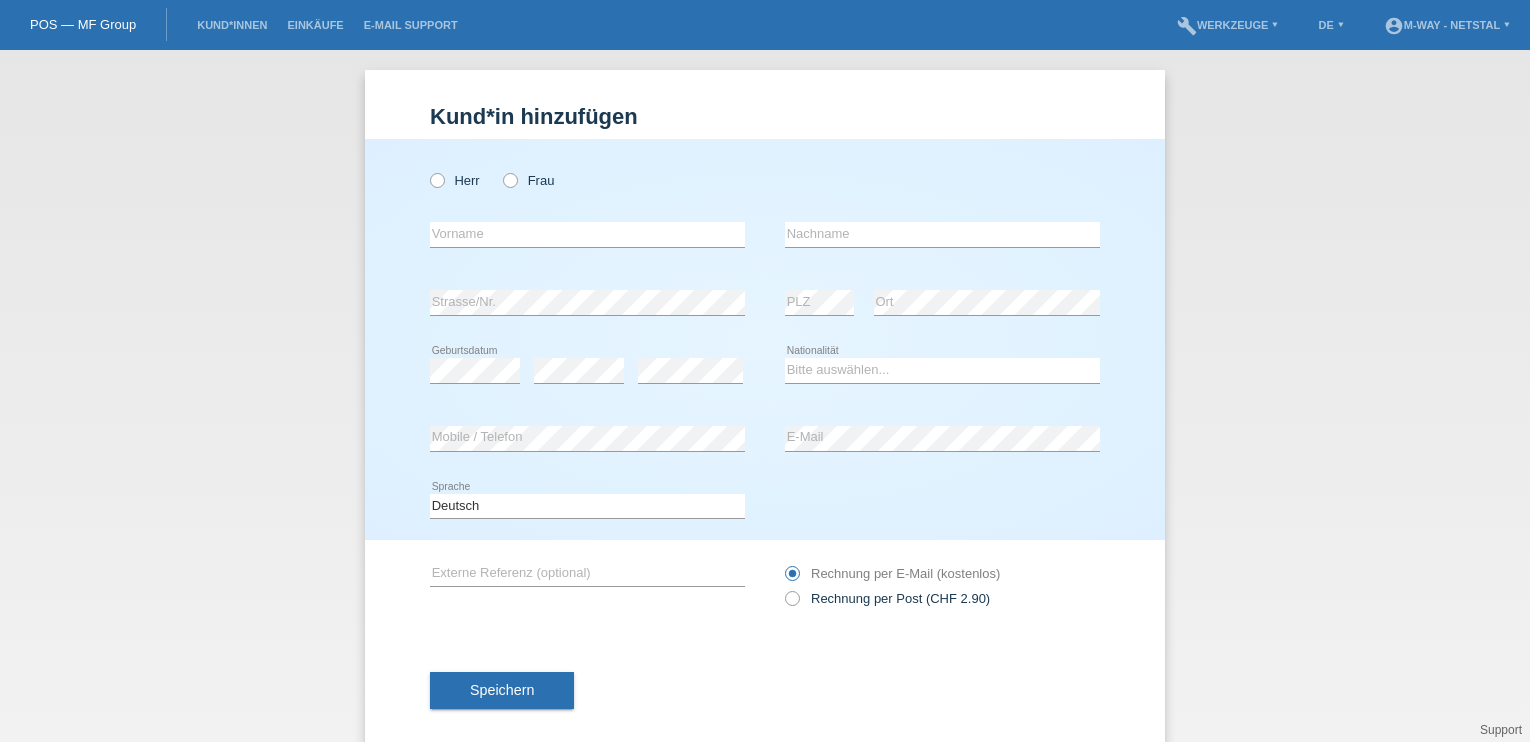 scroll, scrollTop: 0, scrollLeft: 0, axis: both 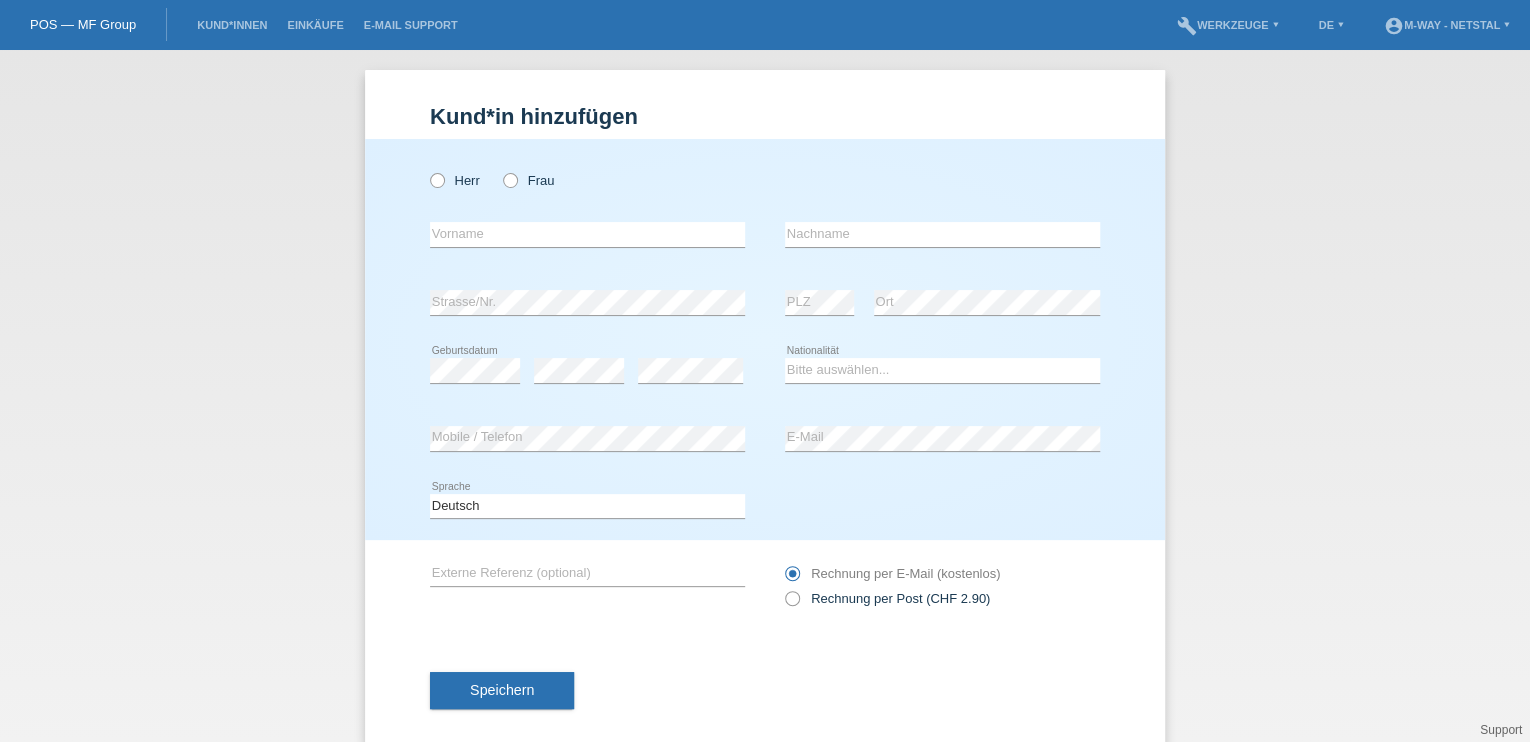 click on "Herr
Frau" at bounding box center [587, 180] 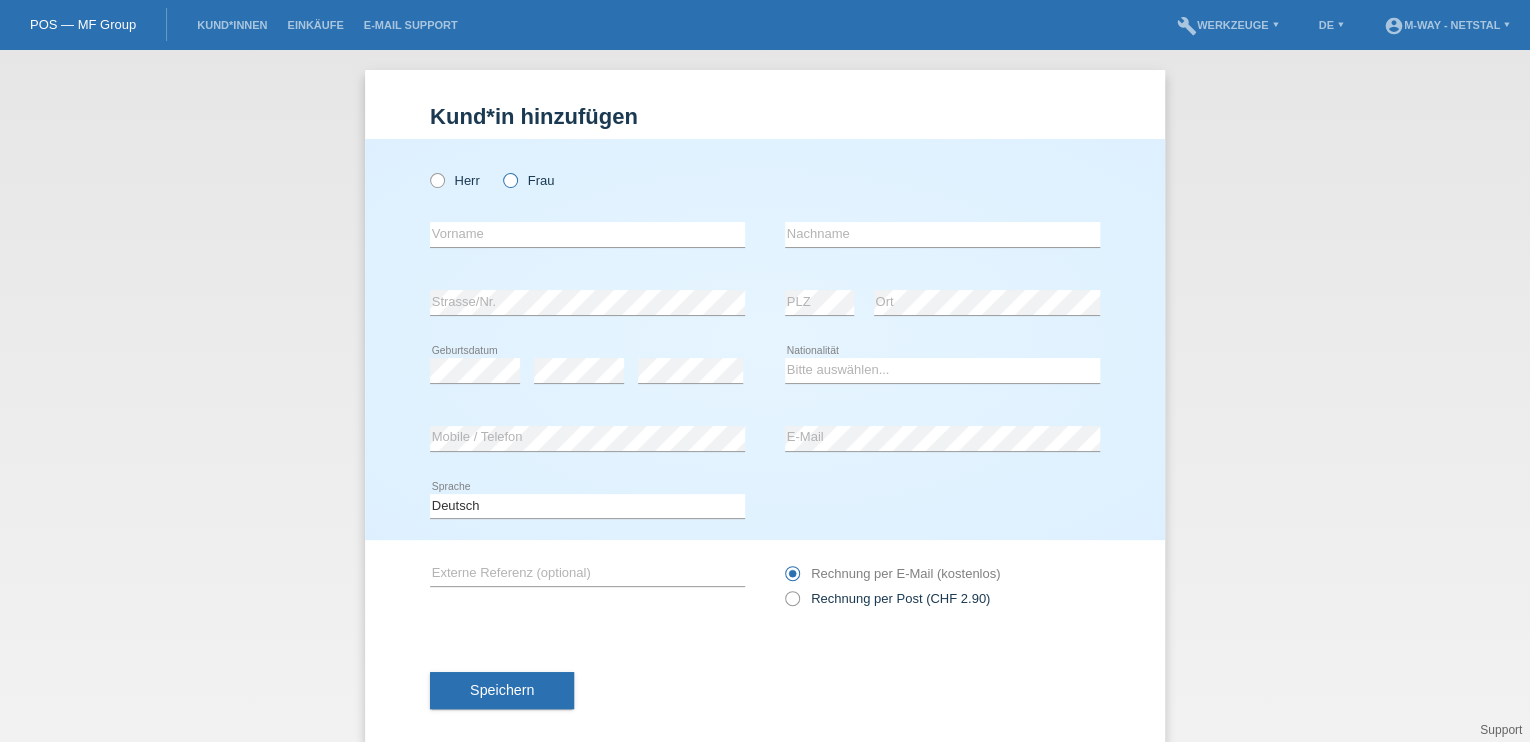 click at bounding box center [500, 170] 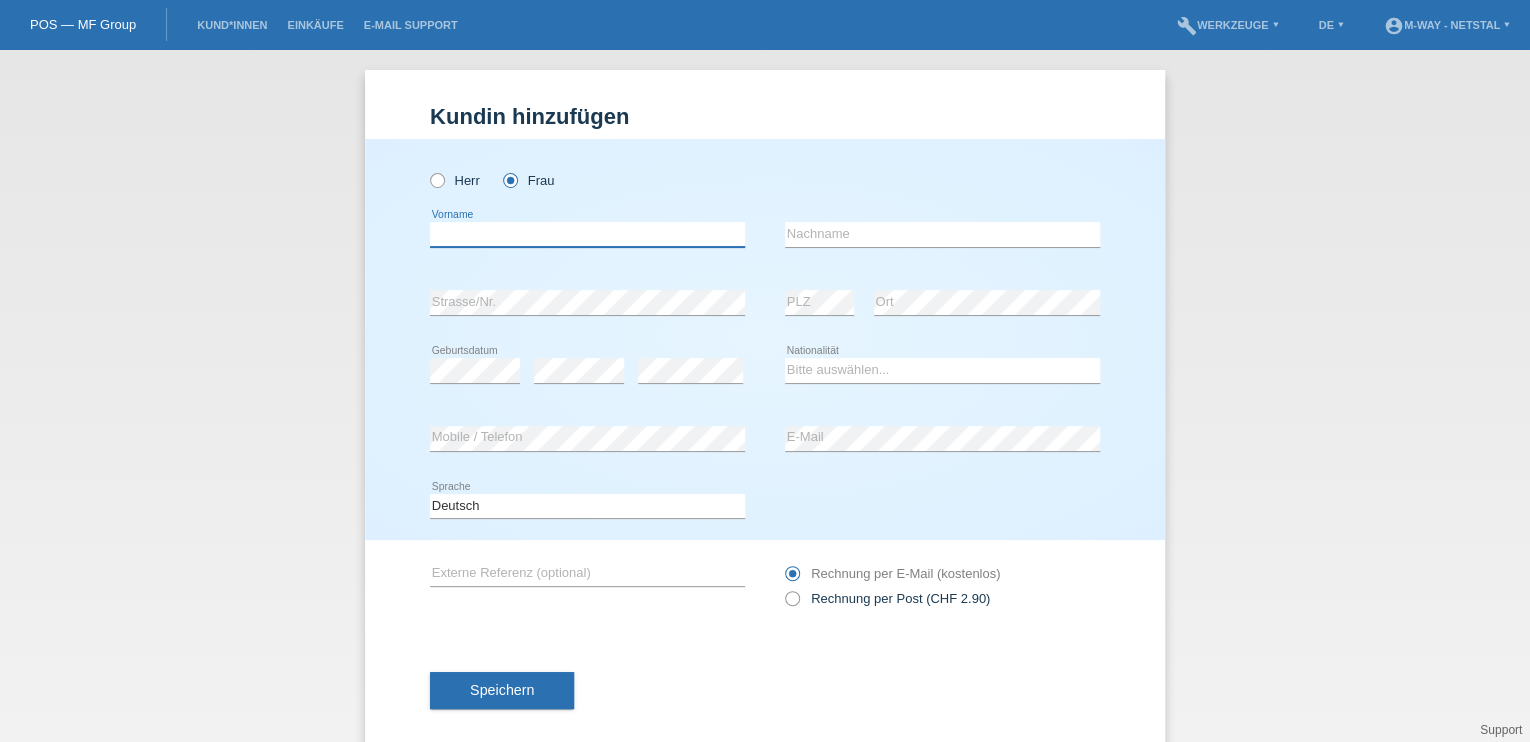 click at bounding box center [587, 234] 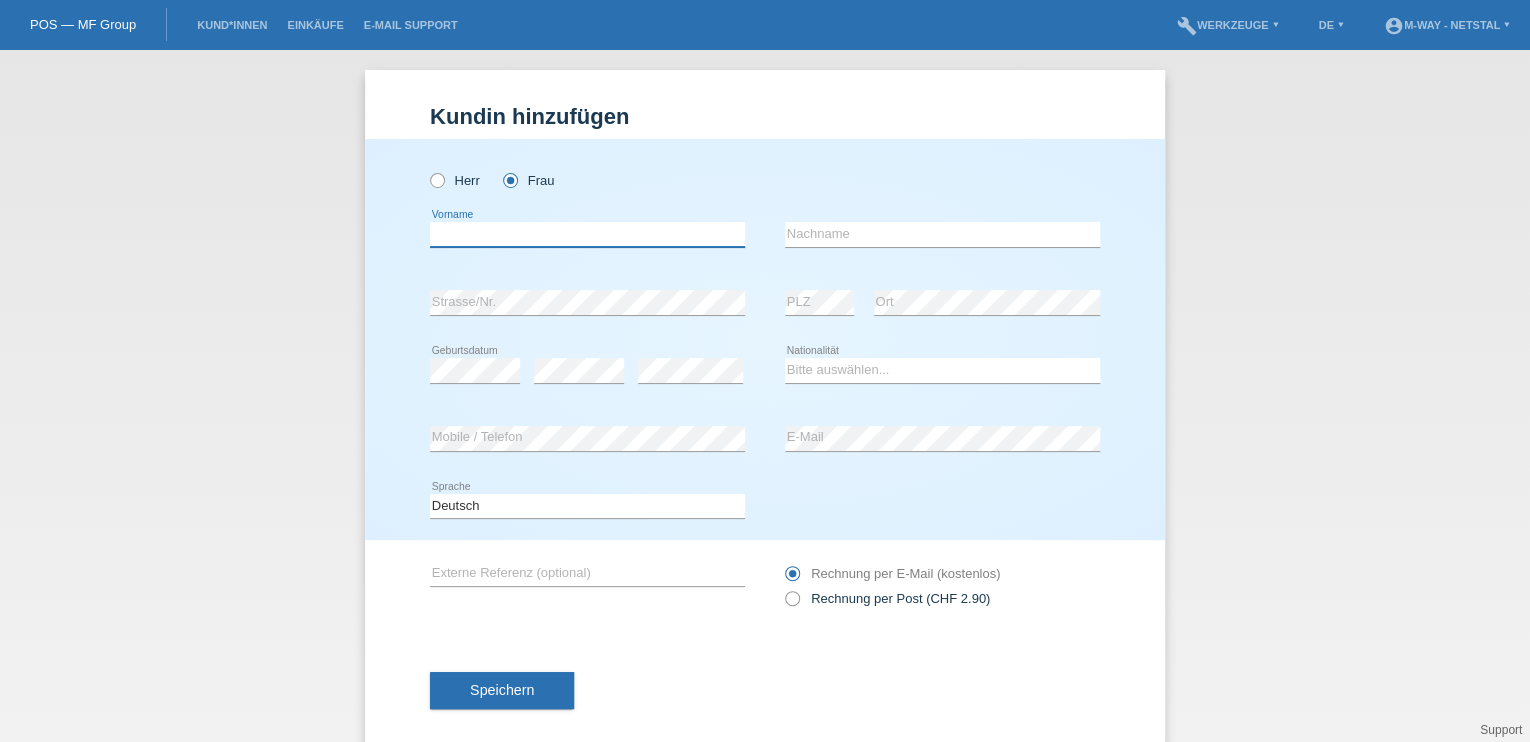 type on "V" 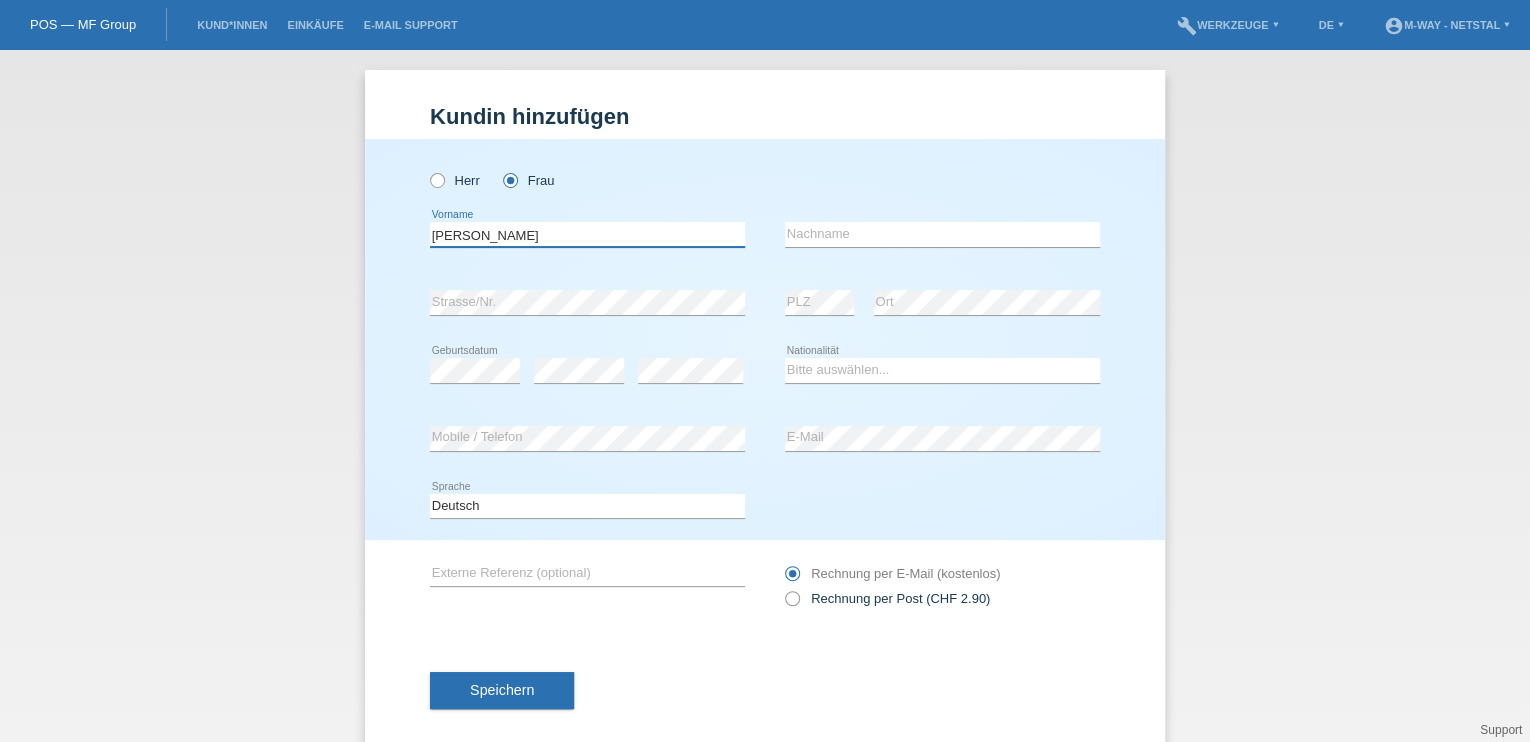 type on "[PERSON_NAME]" 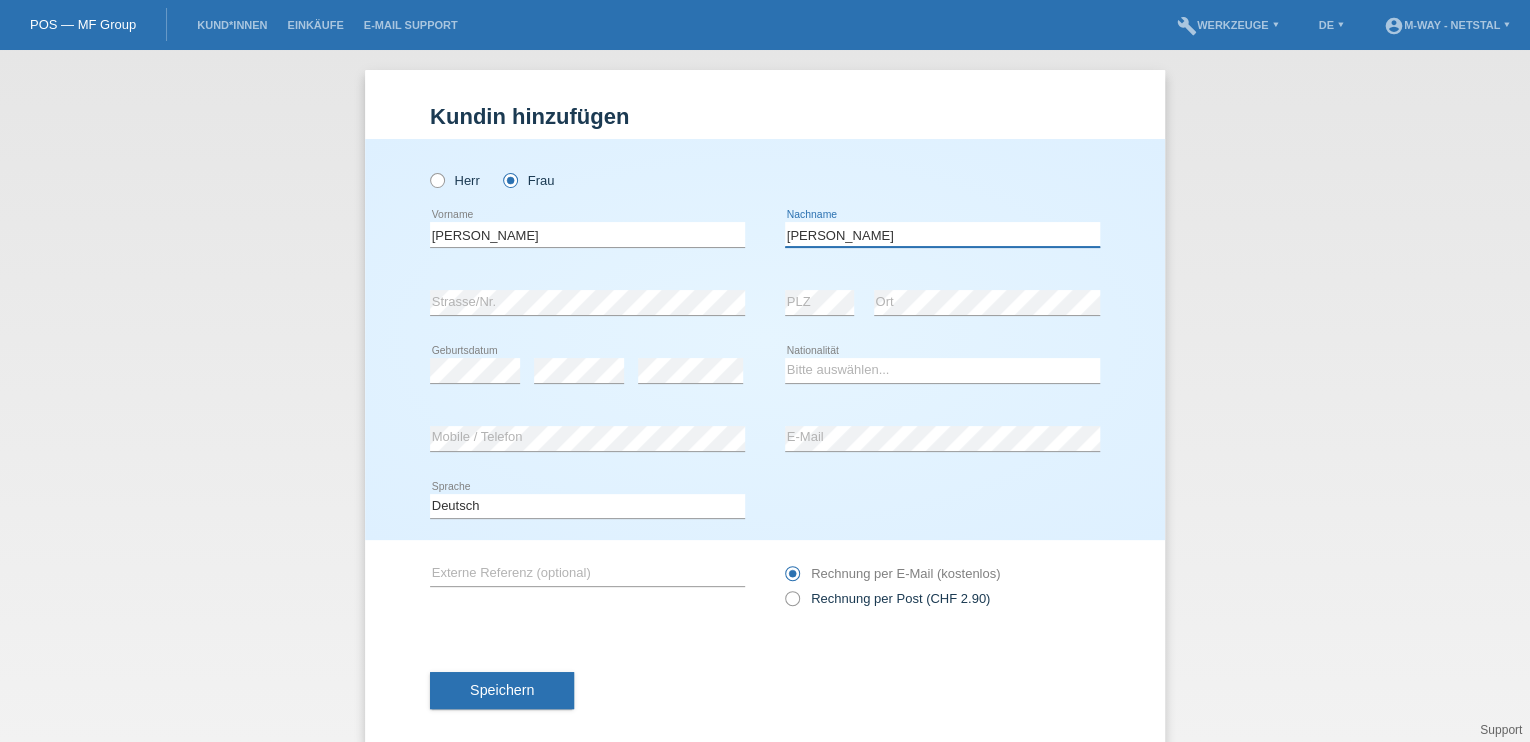 type on "[PERSON_NAME]" 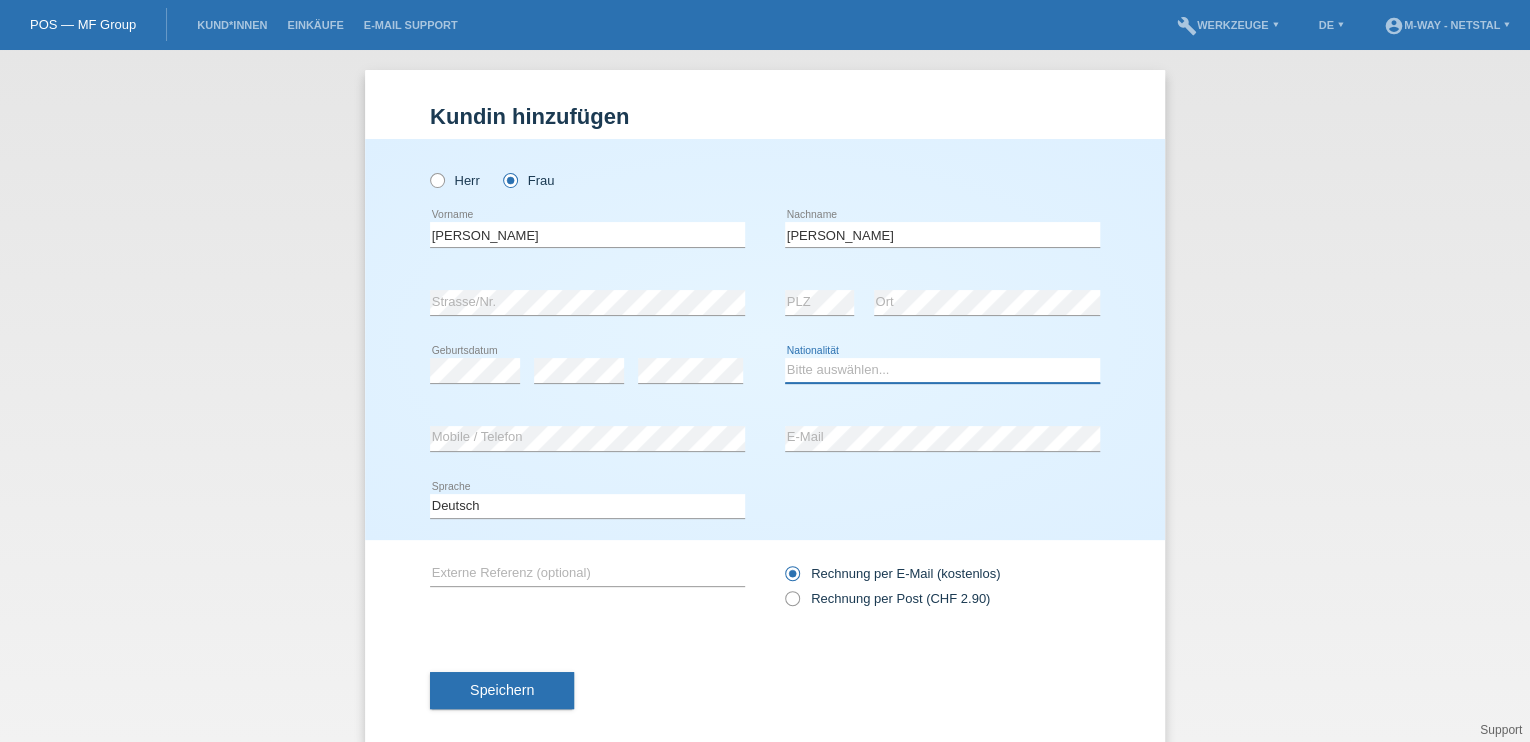 click on "Bitte auswählen...
Schweiz
Deutschland
Liechtenstein
Österreich
------------
Afghanistan
Ägypten
Åland
Albanien
Algerien" at bounding box center (942, 370) 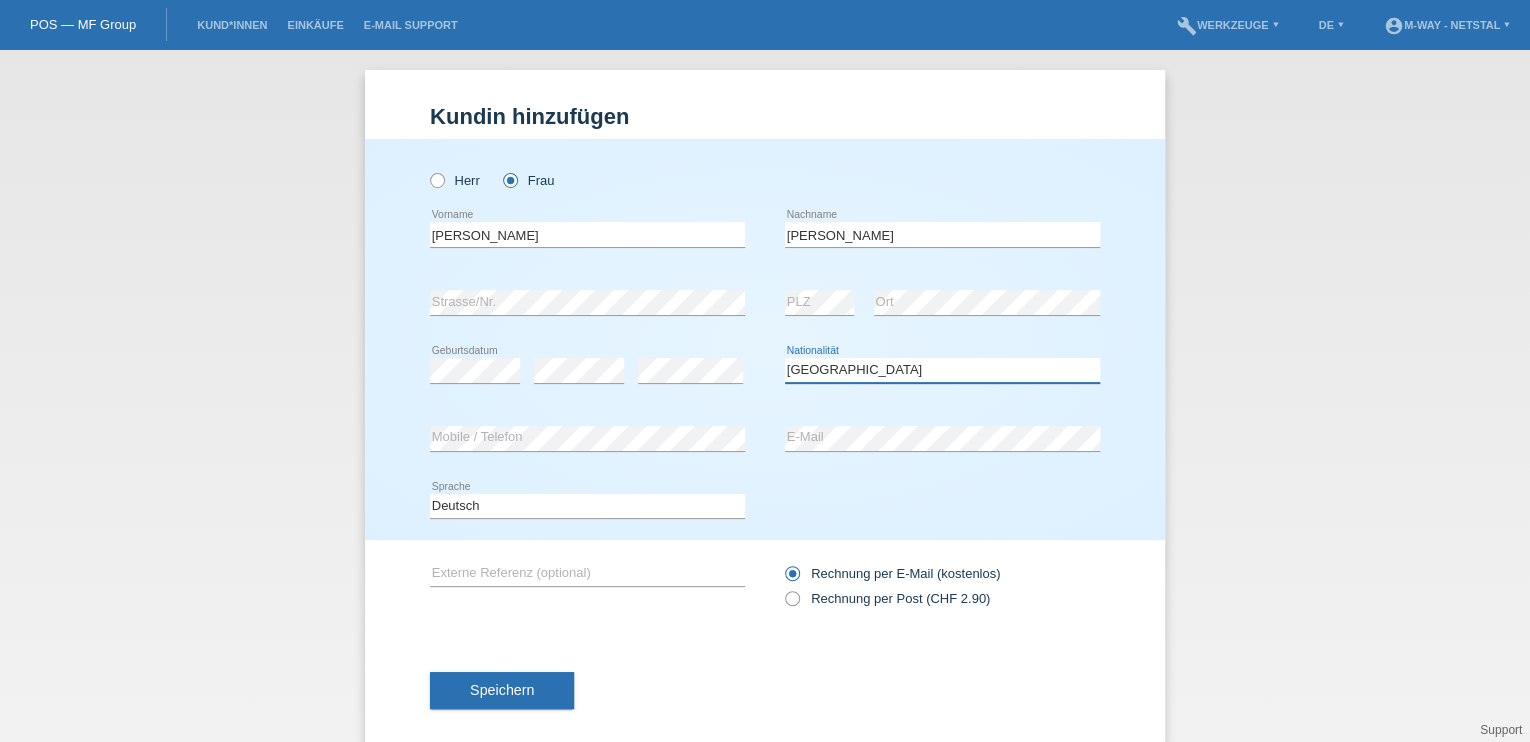 click on "Bitte auswählen...
Schweiz
Deutschland
Liechtenstein
Österreich
------------
Afghanistan
Ägypten
Åland
Albanien
Algerien" at bounding box center [942, 370] 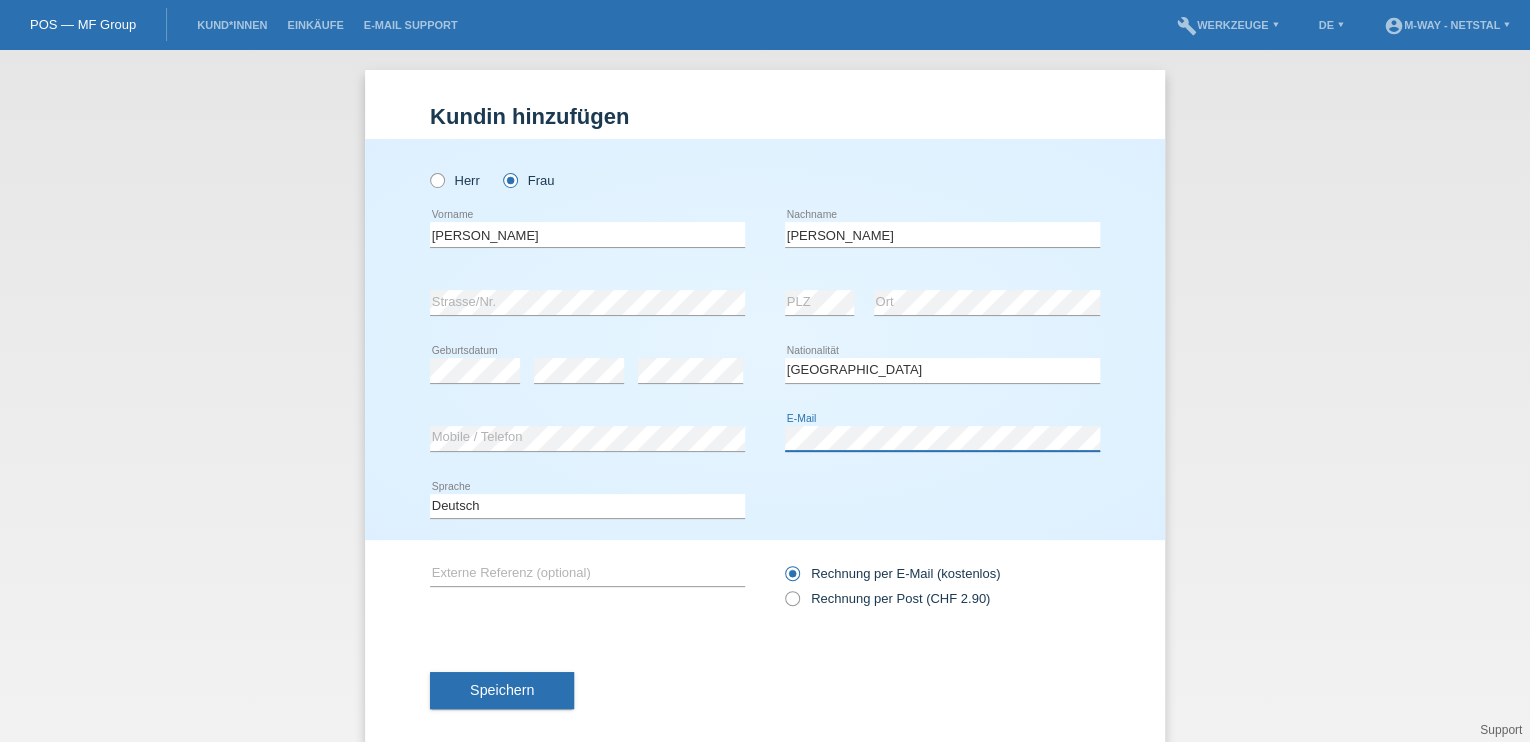 click on "error
Mobile / Telefon
error
E-Mail" at bounding box center [765, 439] 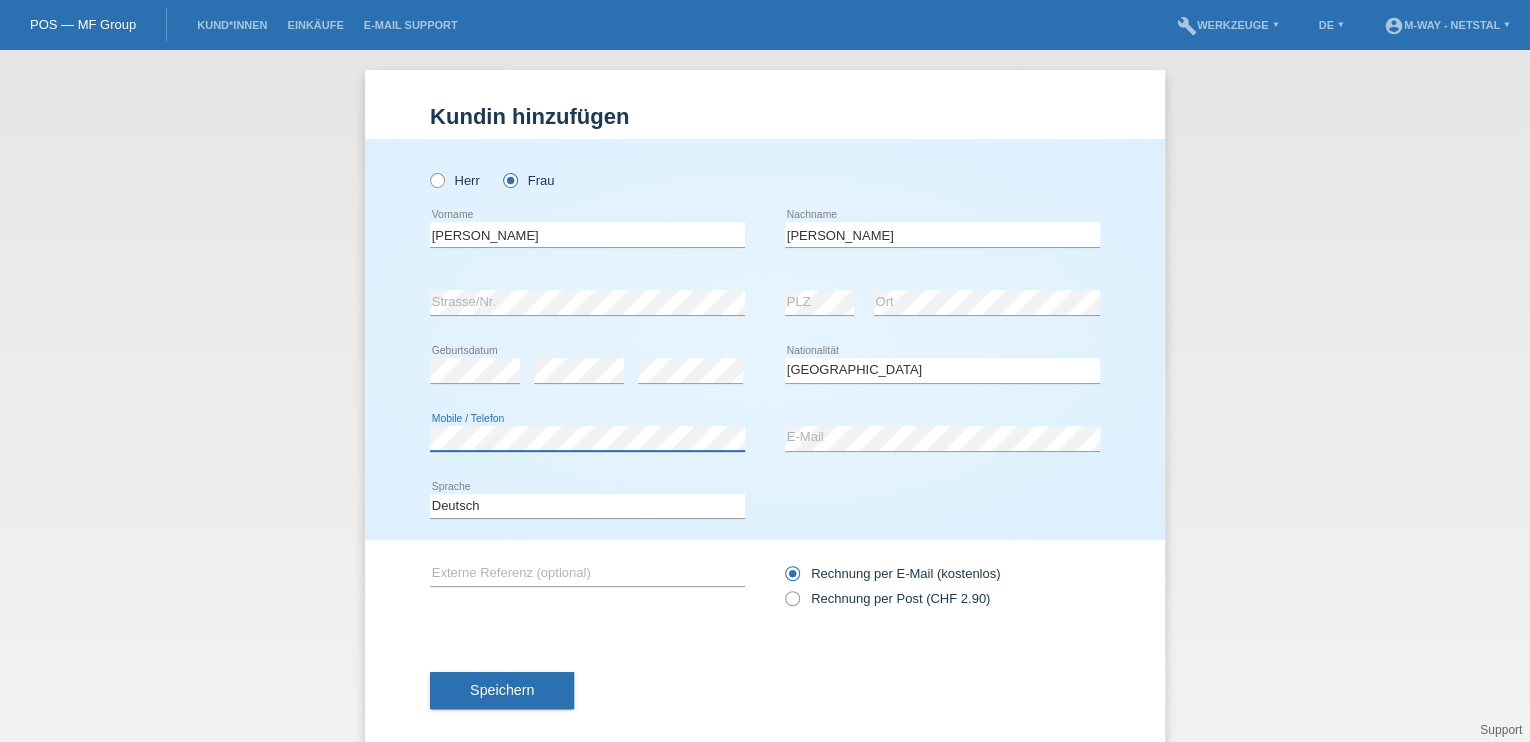 click on "error
Mobile / Telefon" at bounding box center [587, 439] 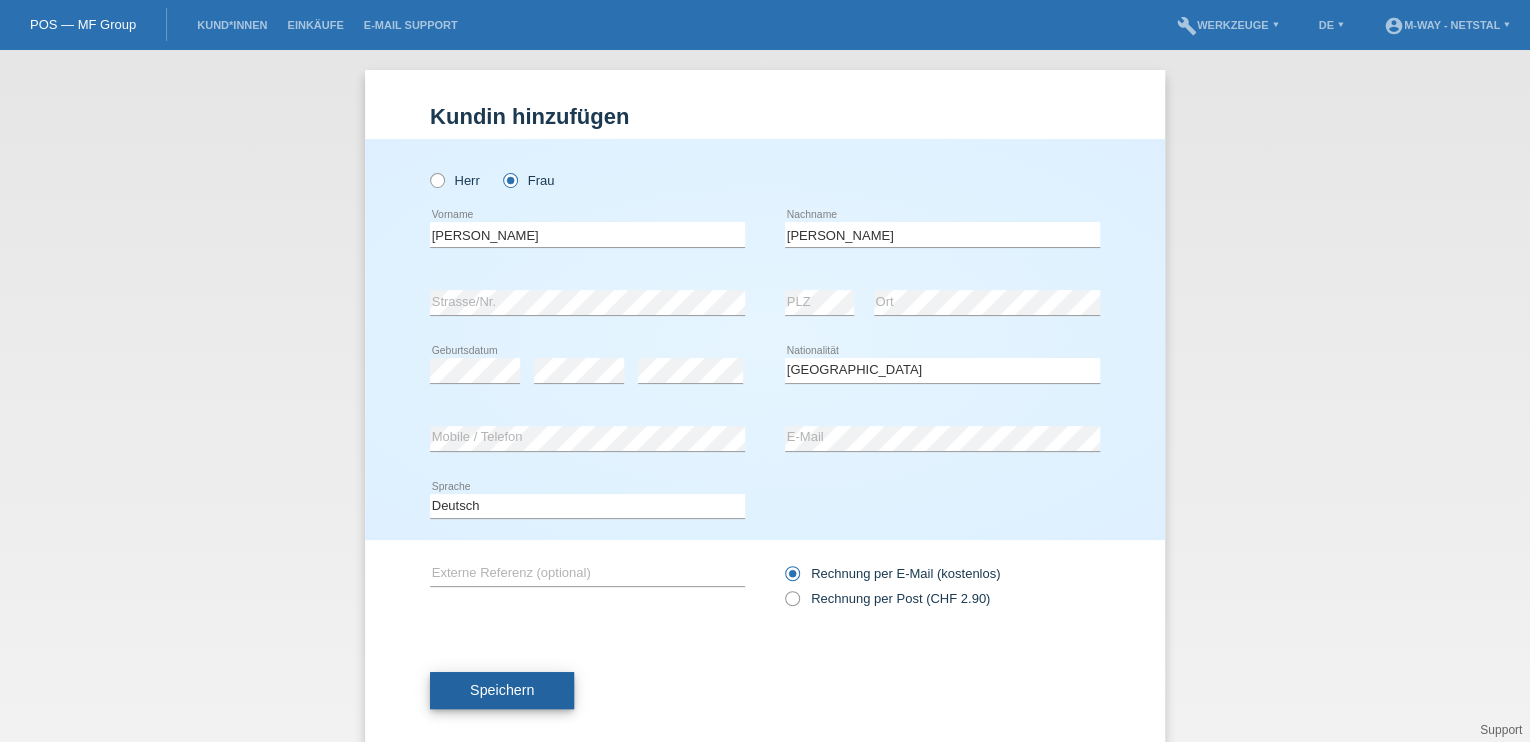 click on "Speichern" at bounding box center (502, 690) 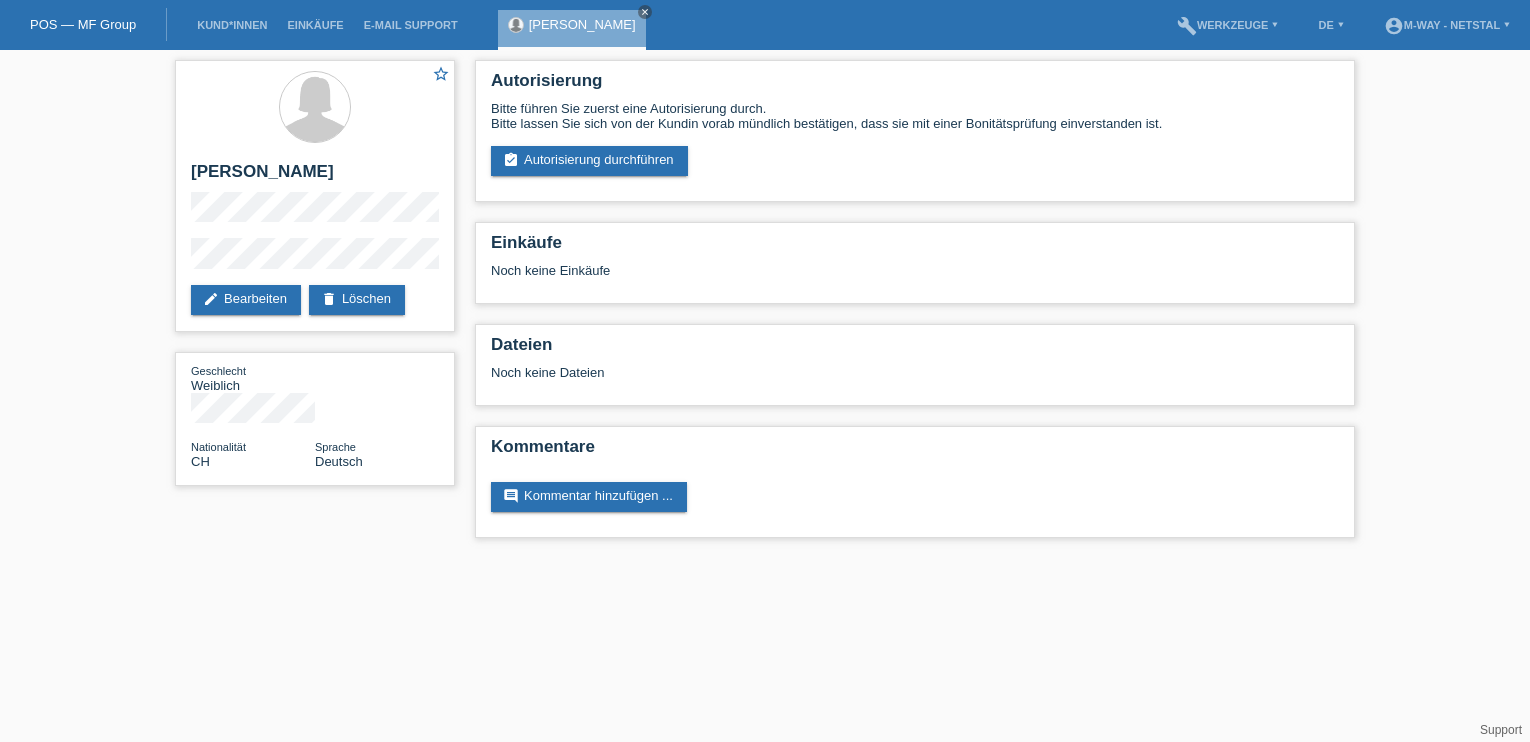 scroll, scrollTop: 0, scrollLeft: 0, axis: both 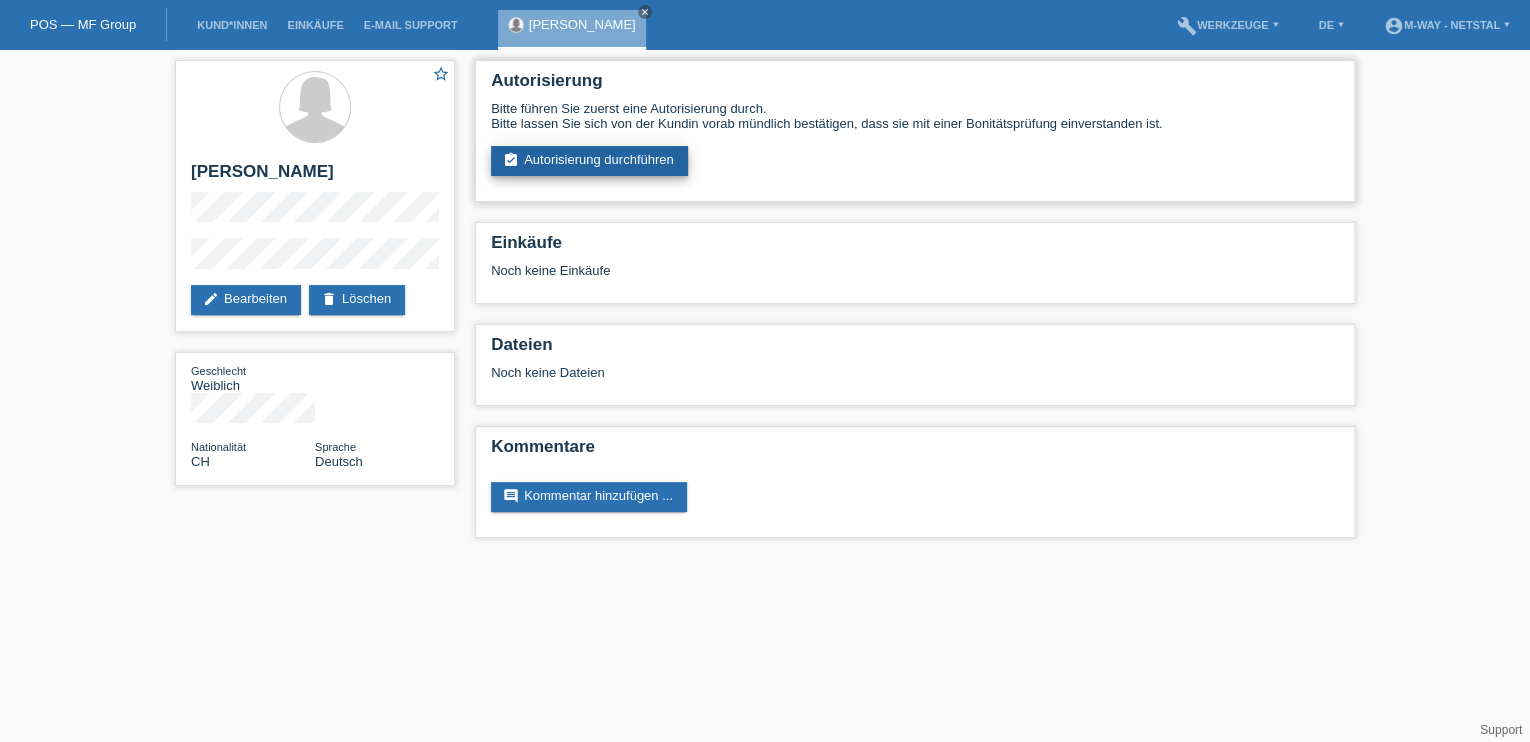 click on "assignment_turned_in  Autorisierung durchführen" at bounding box center [589, 161] 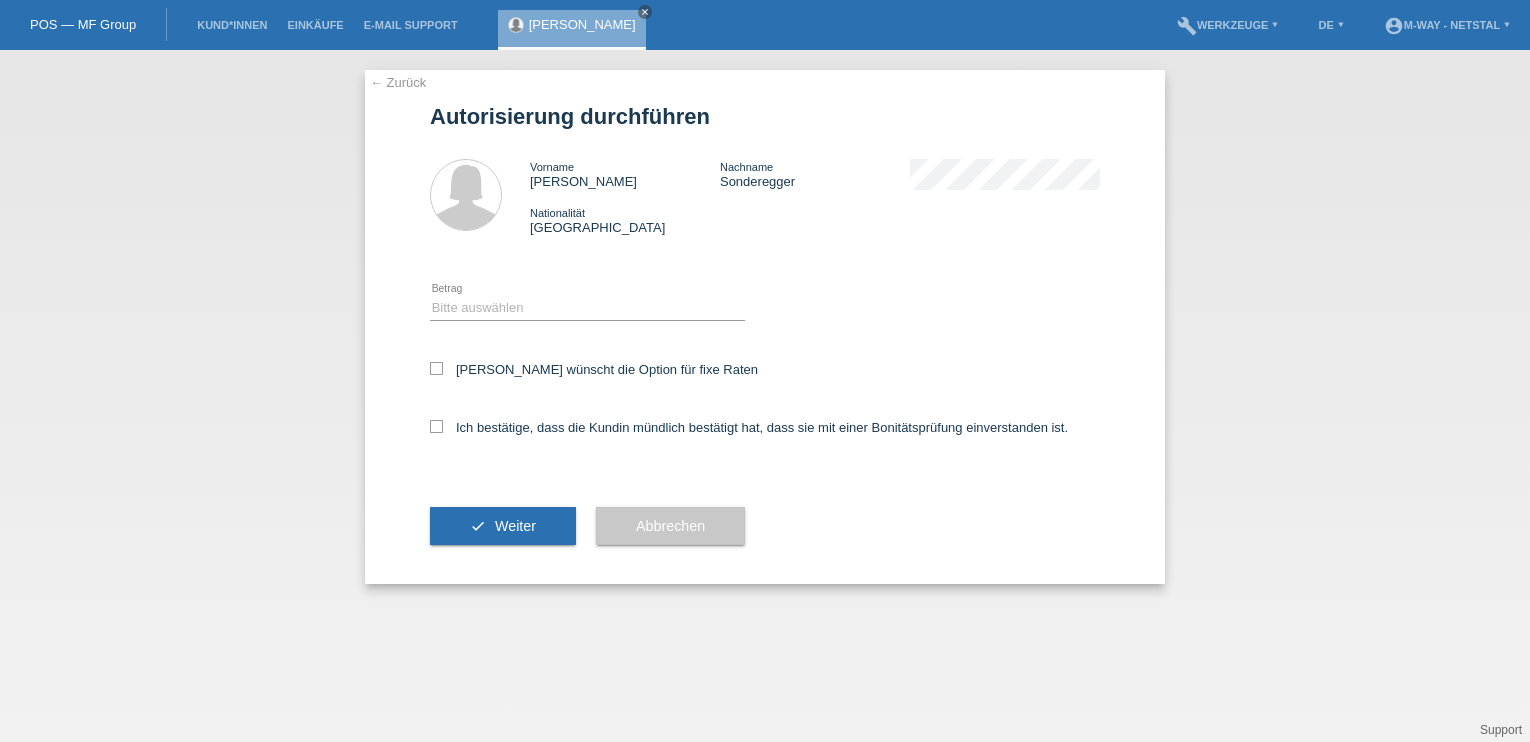 scroll, scrollTop: 0, scrollLeft: 0, axis: both 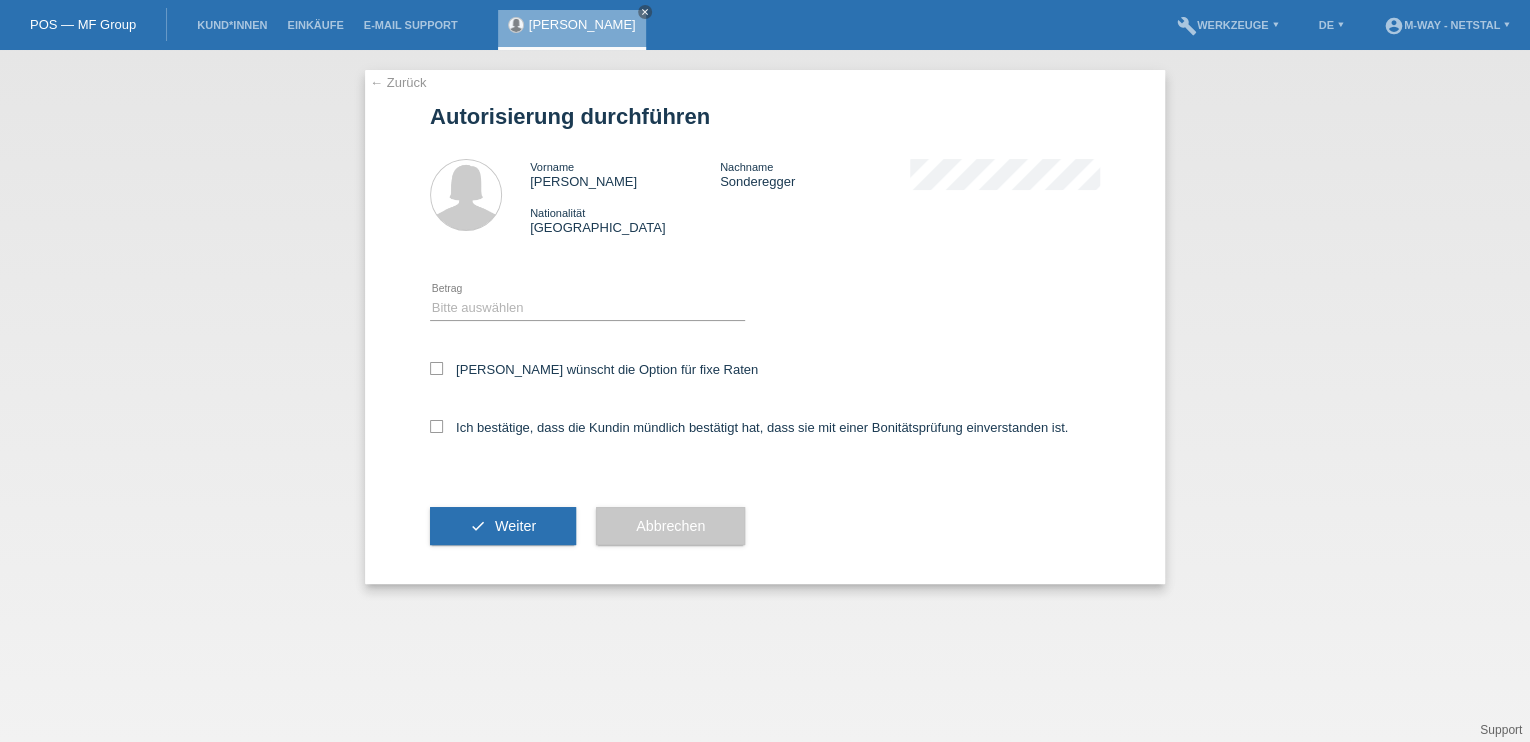 click on "Vorname" at bounding box center [552, 167] 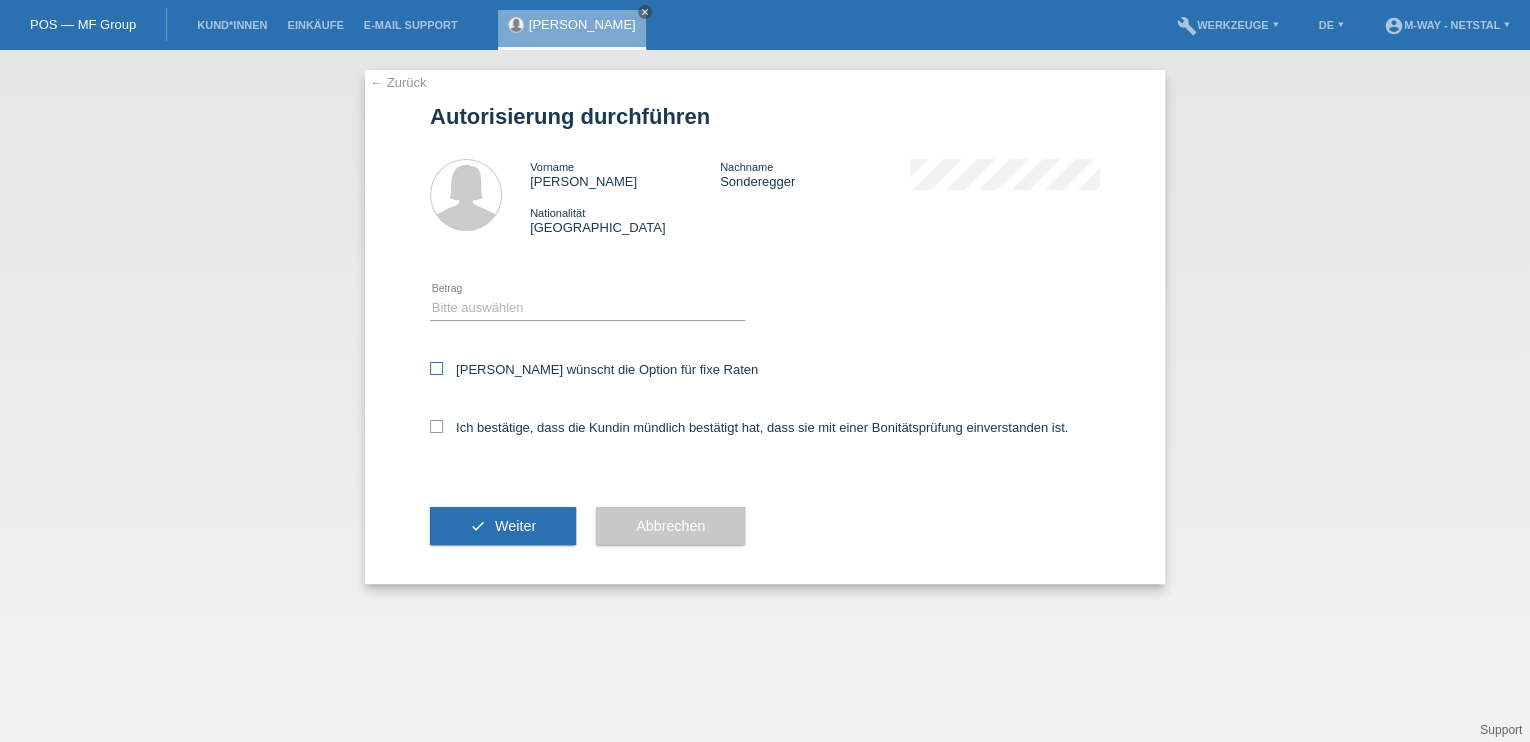 click on "Kundin wünscht die Option für fixe Raten" at bounding box center (594, 369) 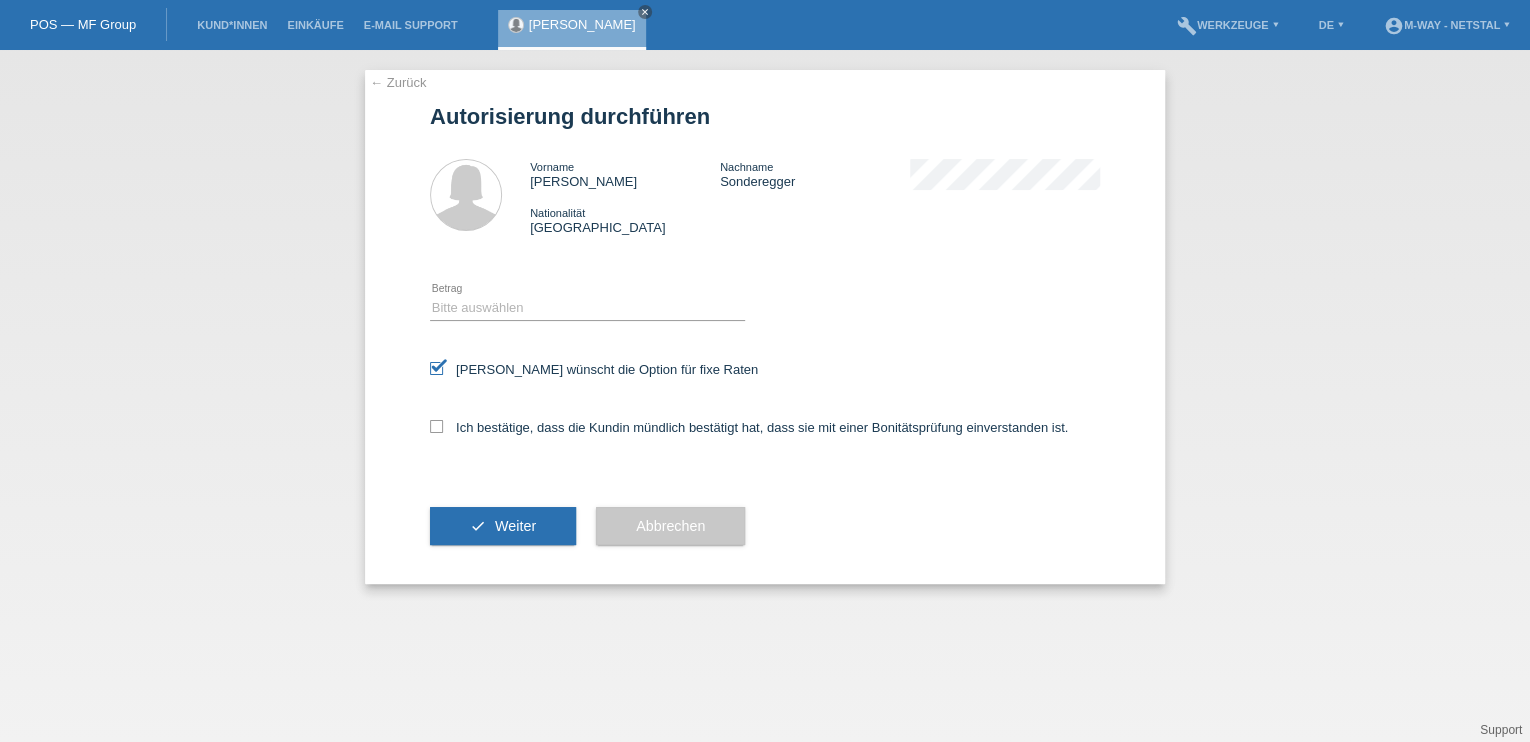drag, startPoint x: 476, startPoint y: 433, endPoint x: 508, endPoint y: 349, distance: 89.88882 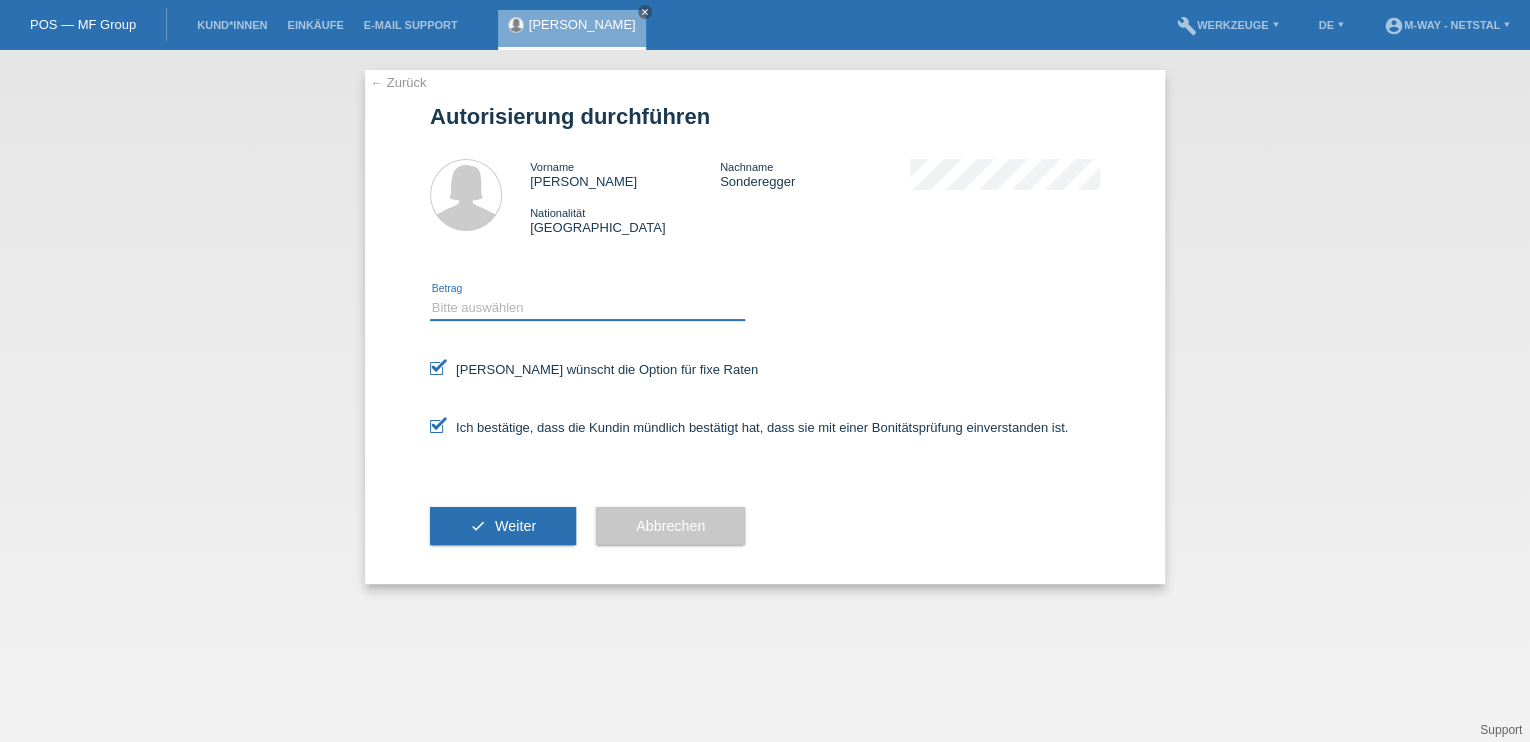 click on "Bitte auswählen
CHF 1.00 - CHF 499.00
CHF 500.00 - CHF 1'999.00
CHF 2'000.00 - CHF 15'000.00" at bounding box center [587, 308] 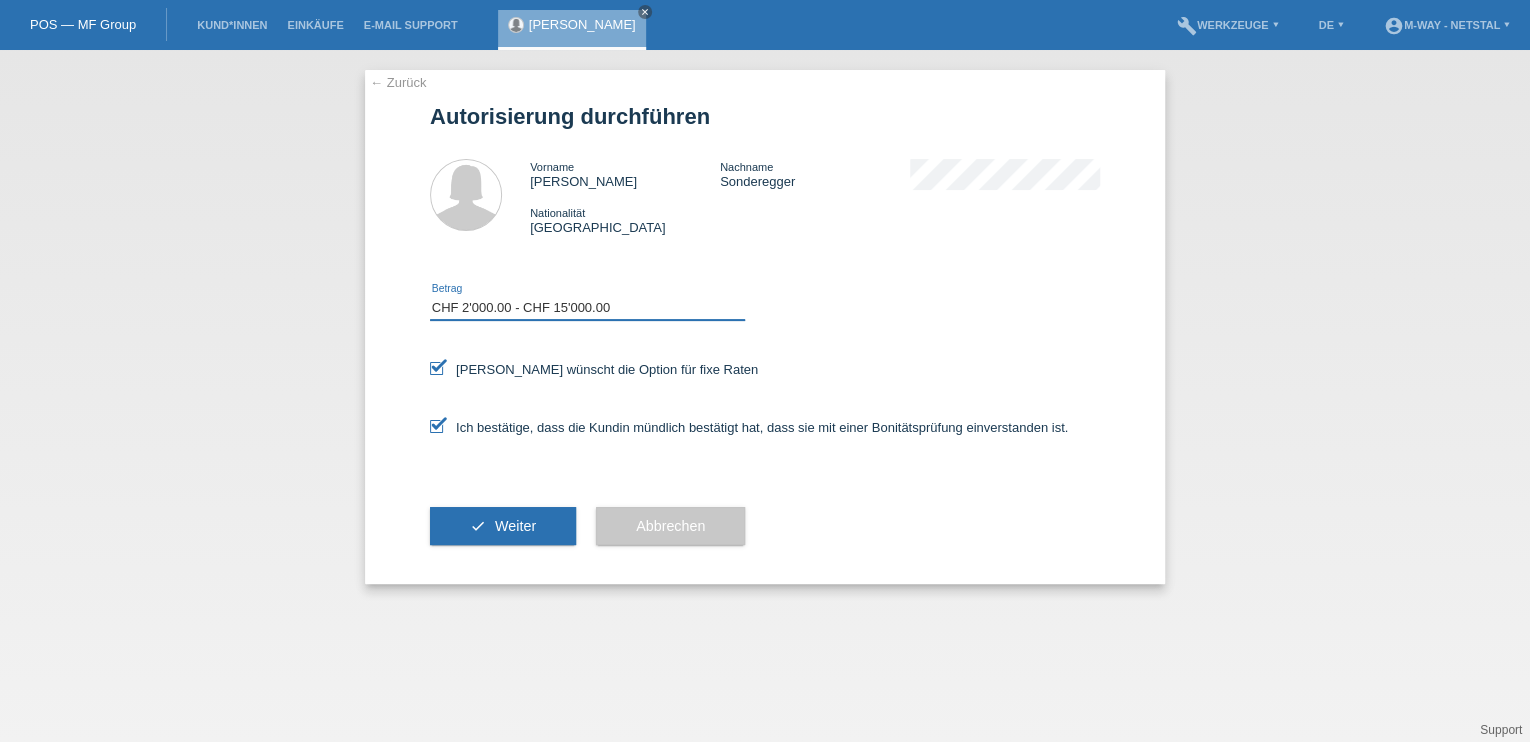 click on "Bitte auswählen
CHF 1.00 - CHF 499.00
CHF 500.00 - CHF 1'999.00
CHF 2'000.00 - CHF 15'000.00" at bounding box center [587, 308] 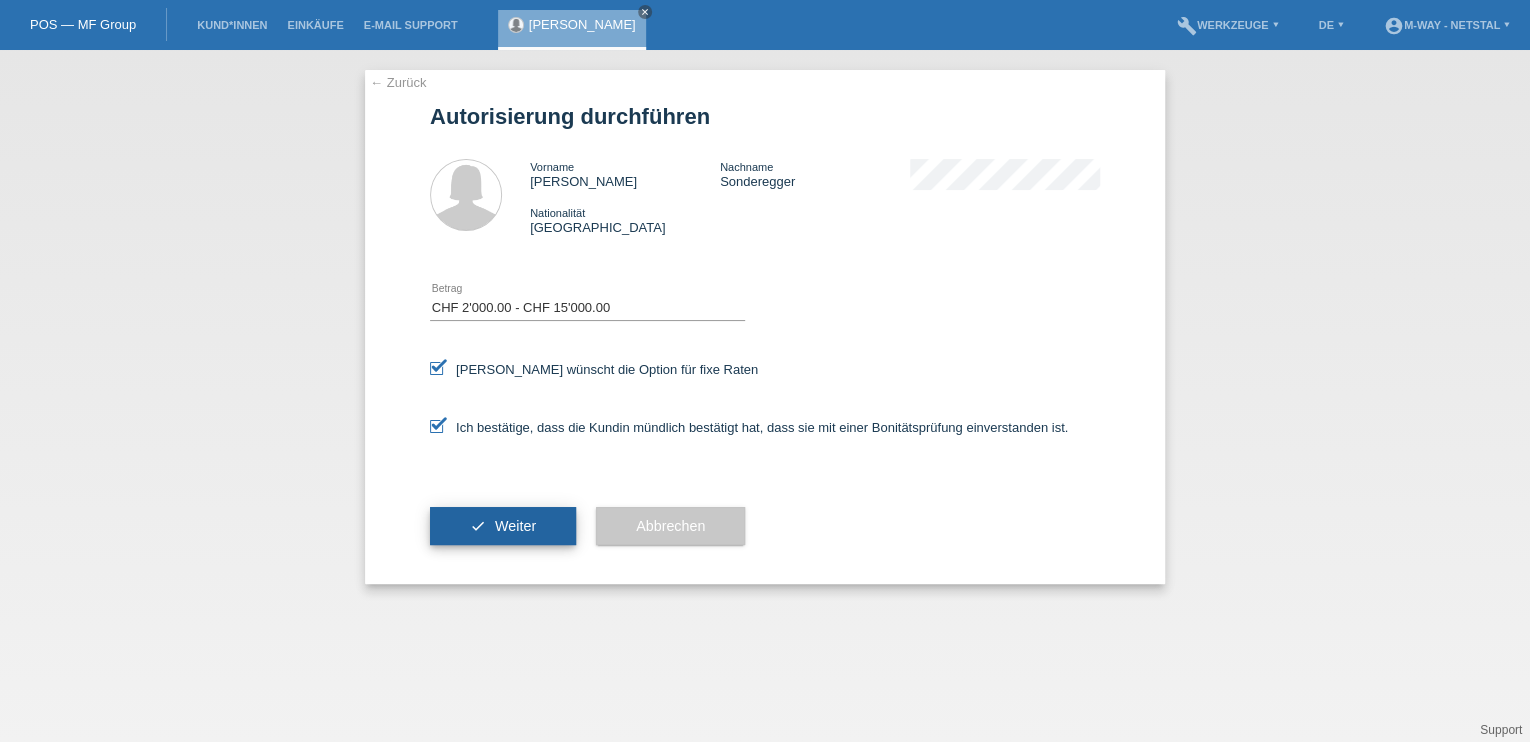 click on "check   Weiter" at bounding box center [503, 526] 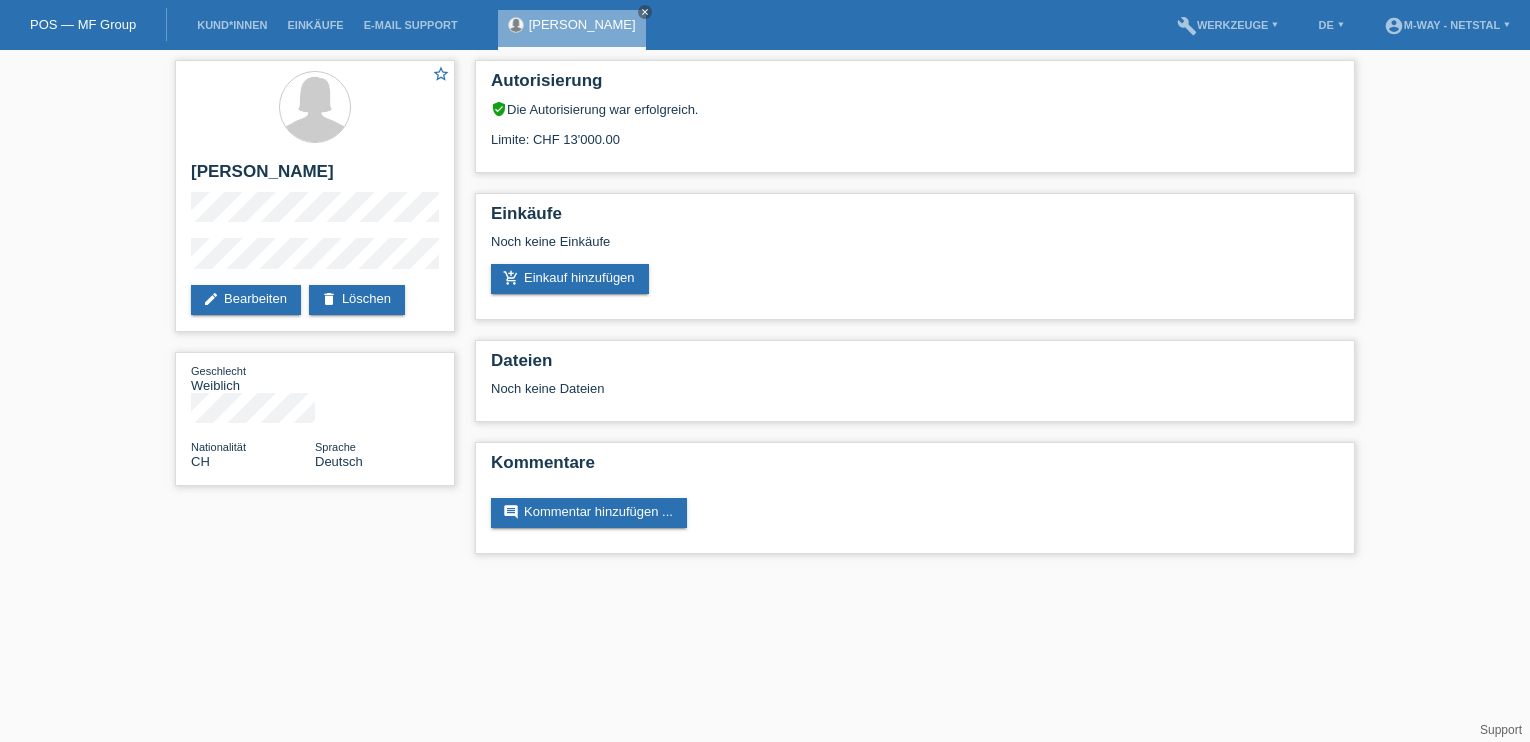 scroll, scrollTop: 0, scrollLeft: 0, axis: both 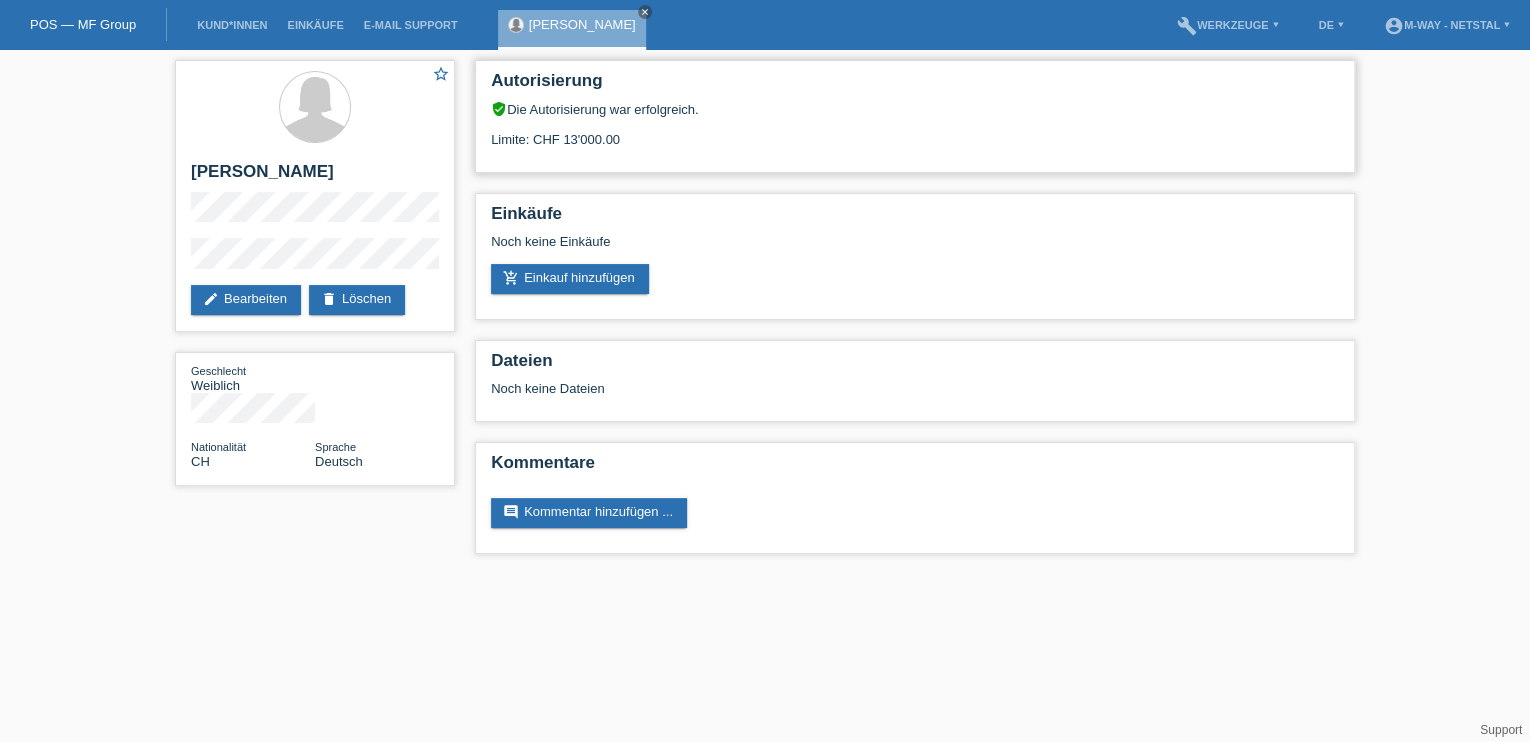 drag, startPoint x: 635, startPoint y: 134, endPoint x: 517, endPoint y: 134, distance: 118 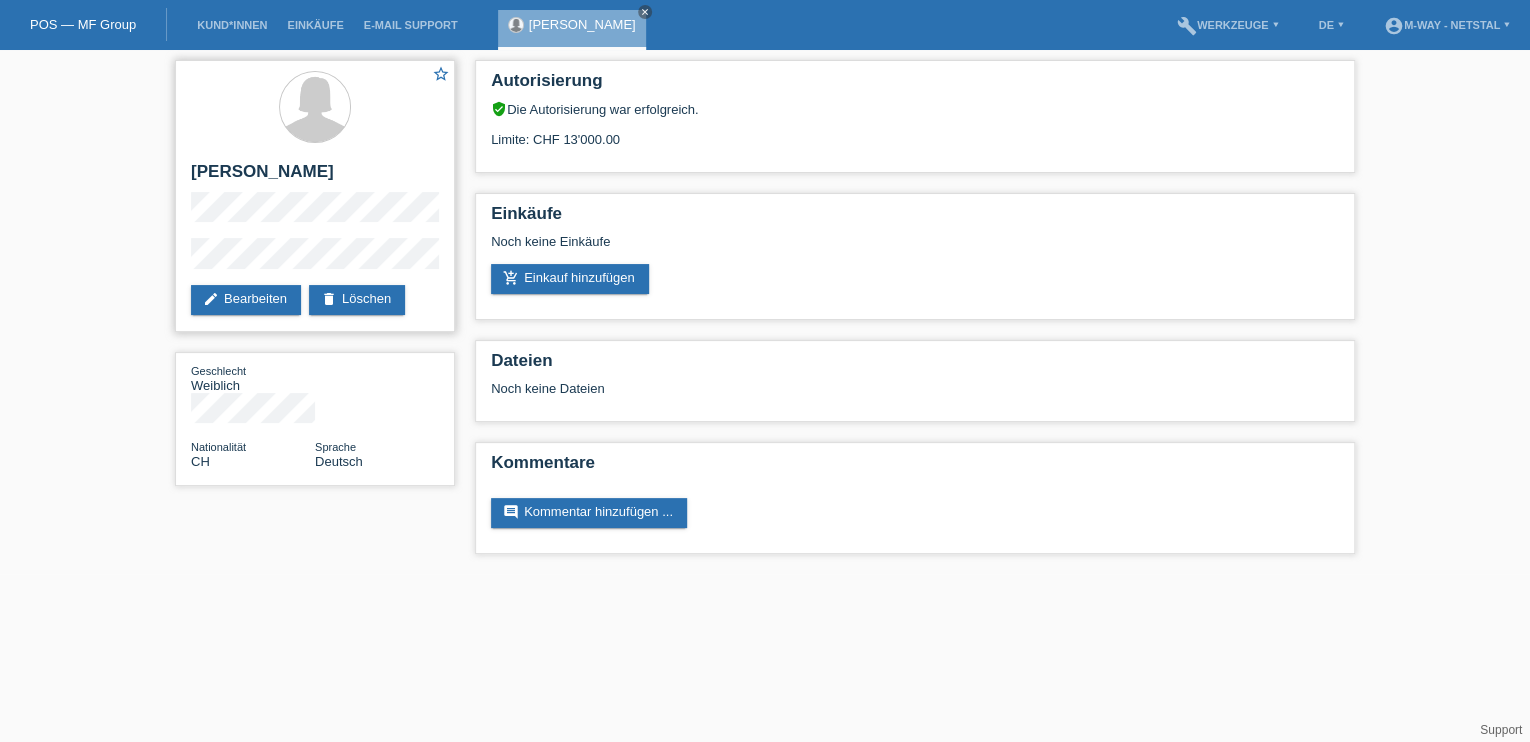 drag, startPoint x: 622, startPoint y: 137, endPoint x: 447, endPoint y: 155, distance: 175.92328 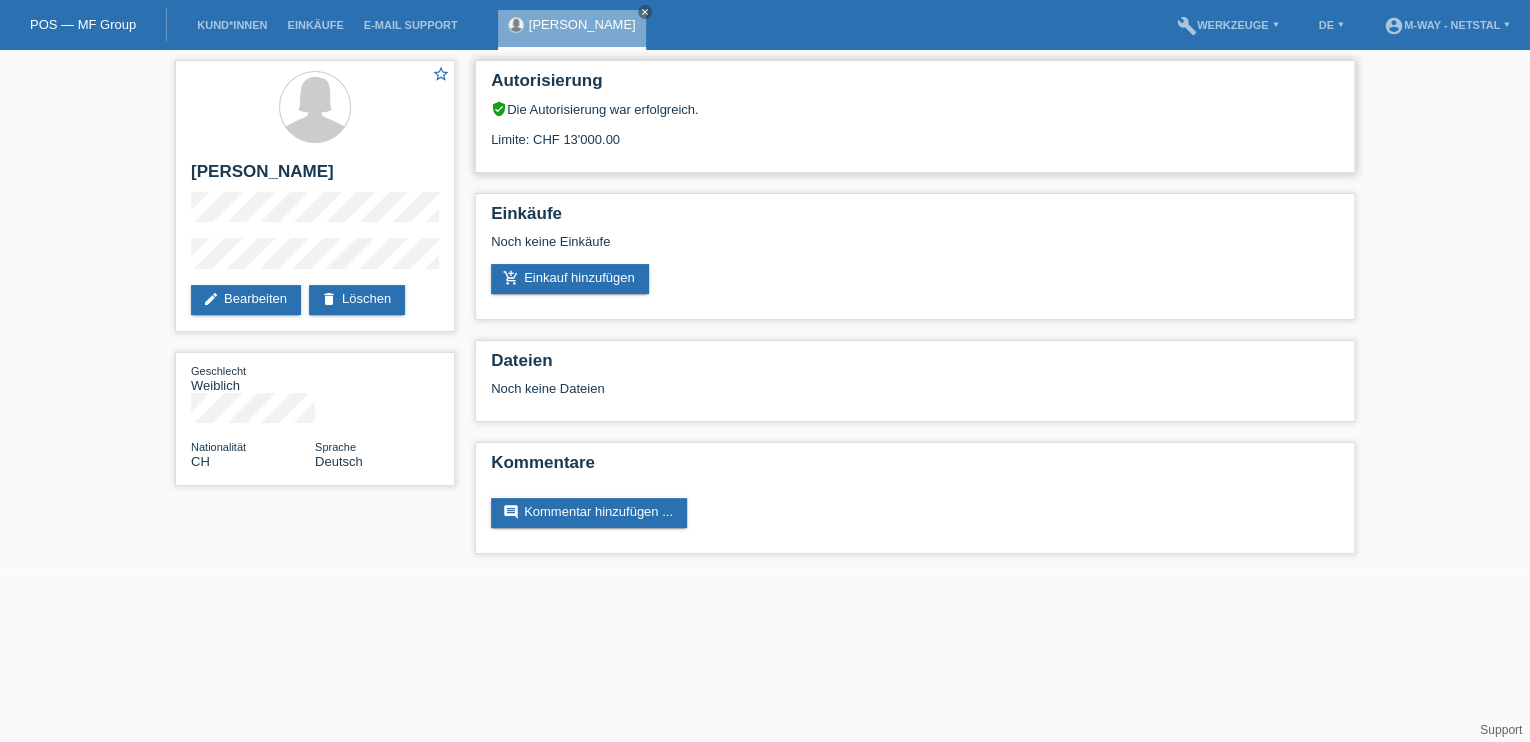 drag, startPoint x: 447, startPoint y: 155, endPoint x: 574, endPoint y: 146, distance: 127.3185 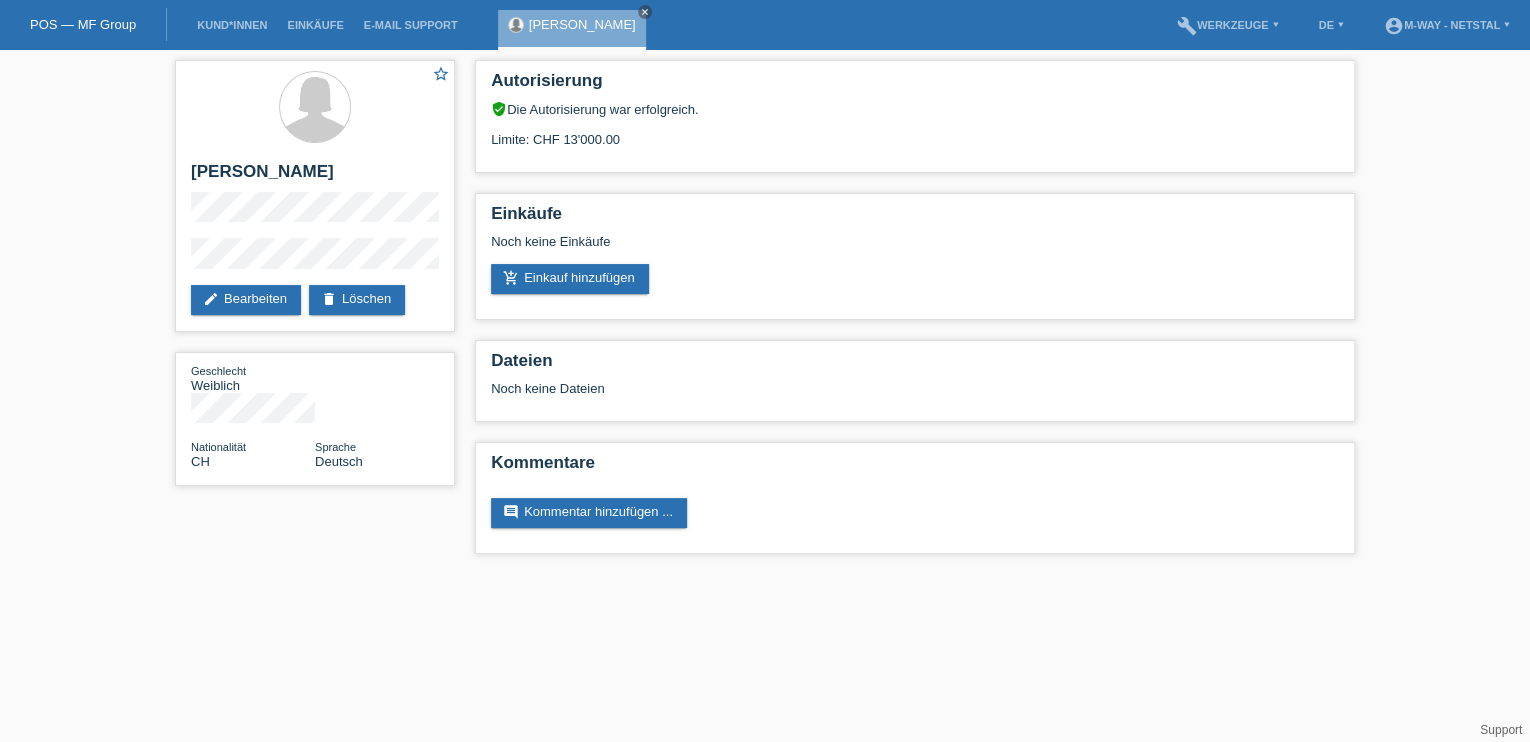 click on "POS — MF Group
Kund*innen
Einkäufe
E-Mail Support
[PERSON_NAME]
close
menu" at bounding box center [765, 287] 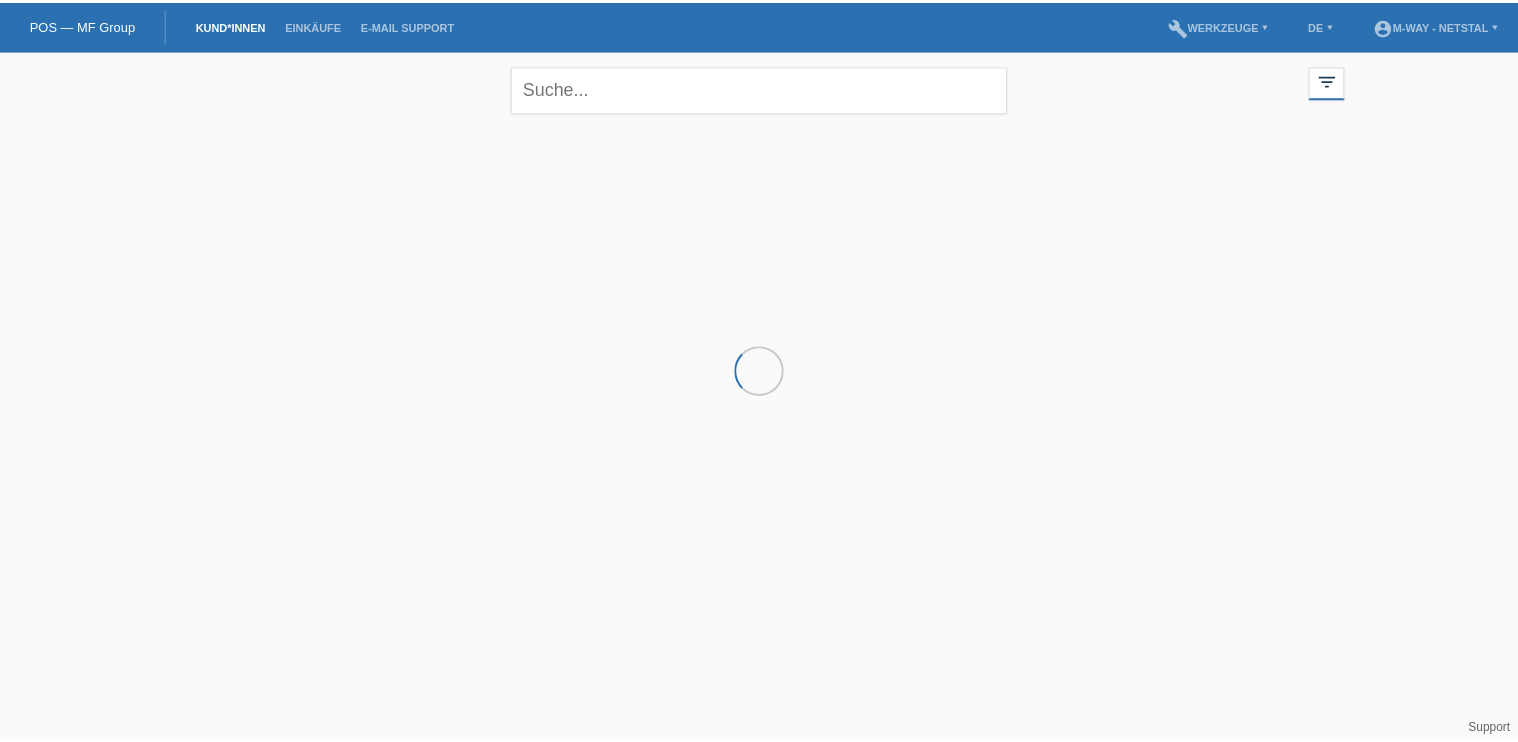 scroll, scrollTop: 0, scrollLeft: 0, axis: both 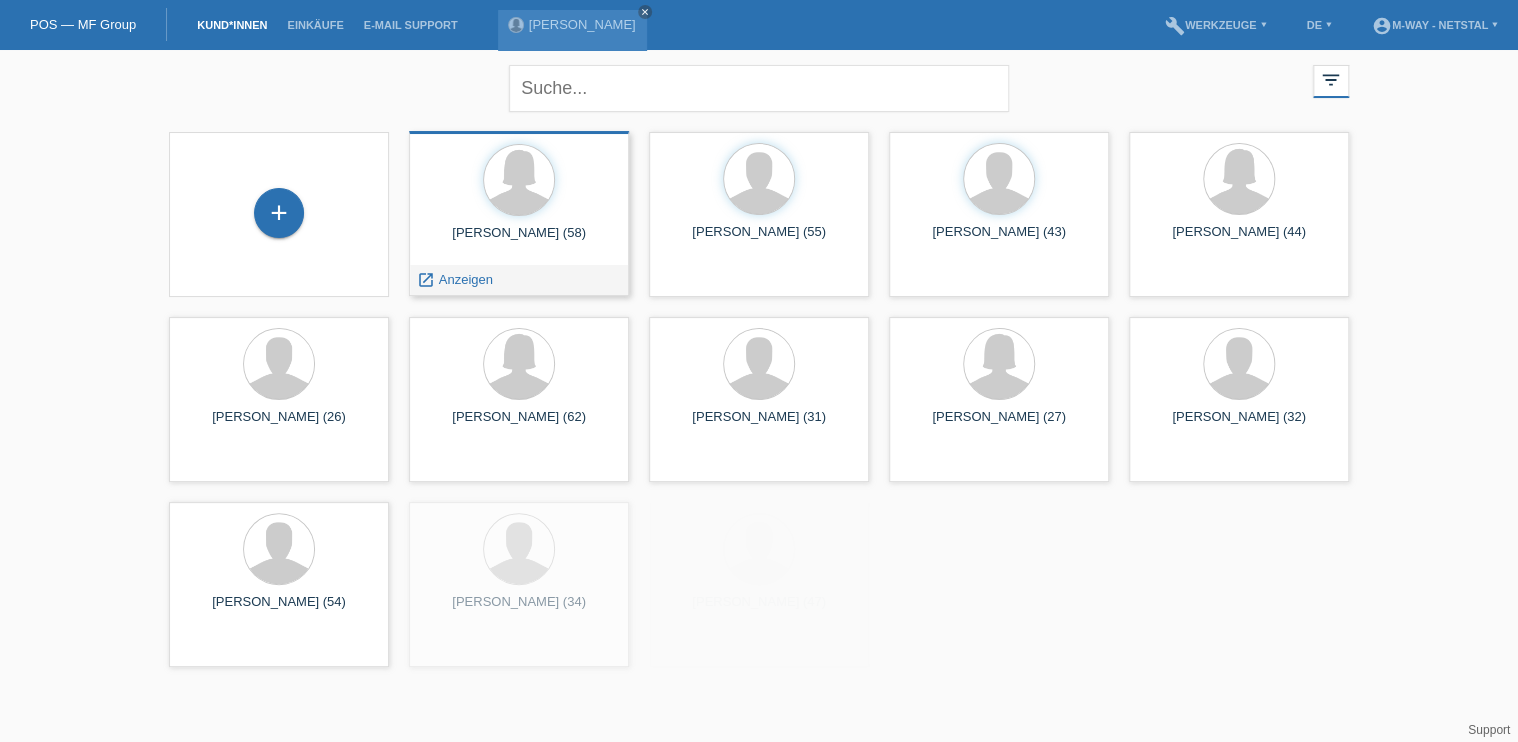 click on "Claudia Sonderegger (58)" at bounding box center [519, 241] 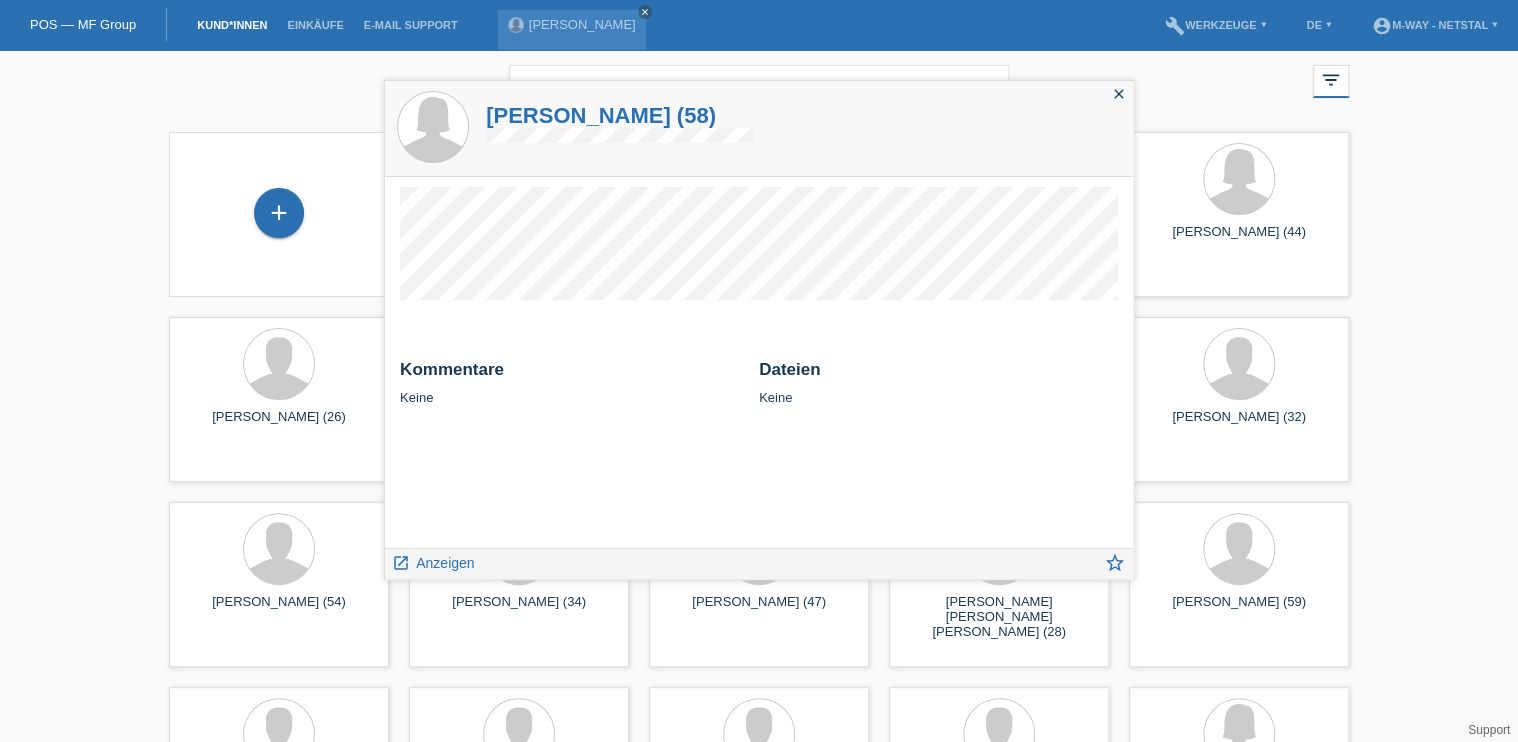 click on "close
filter_list
view_module   Alle Kund*innen anzeigen
star   Markierte Kund*innen anzeigen
layers   Zuletzt angezeigte Kund*innen anzeigen
date_range   Neuste Kund*innen anzeigen
comment   Ungelesene Kommentare
error   Unbestätigt, in Bearbeitung
error   Zurückgewiesen
clear" at bounding box center (759, 3138) 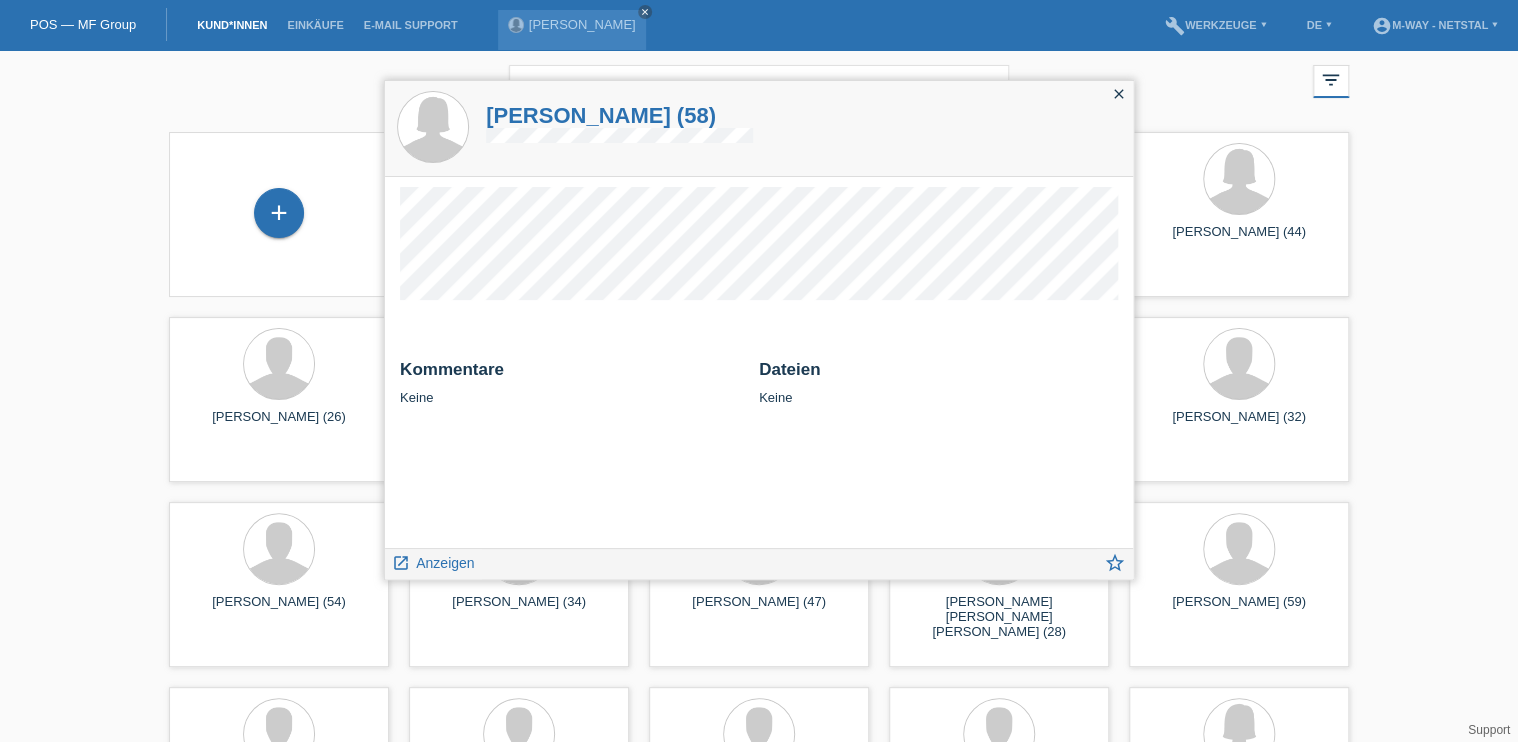 click on "close" at bounding box center (1119, 94) 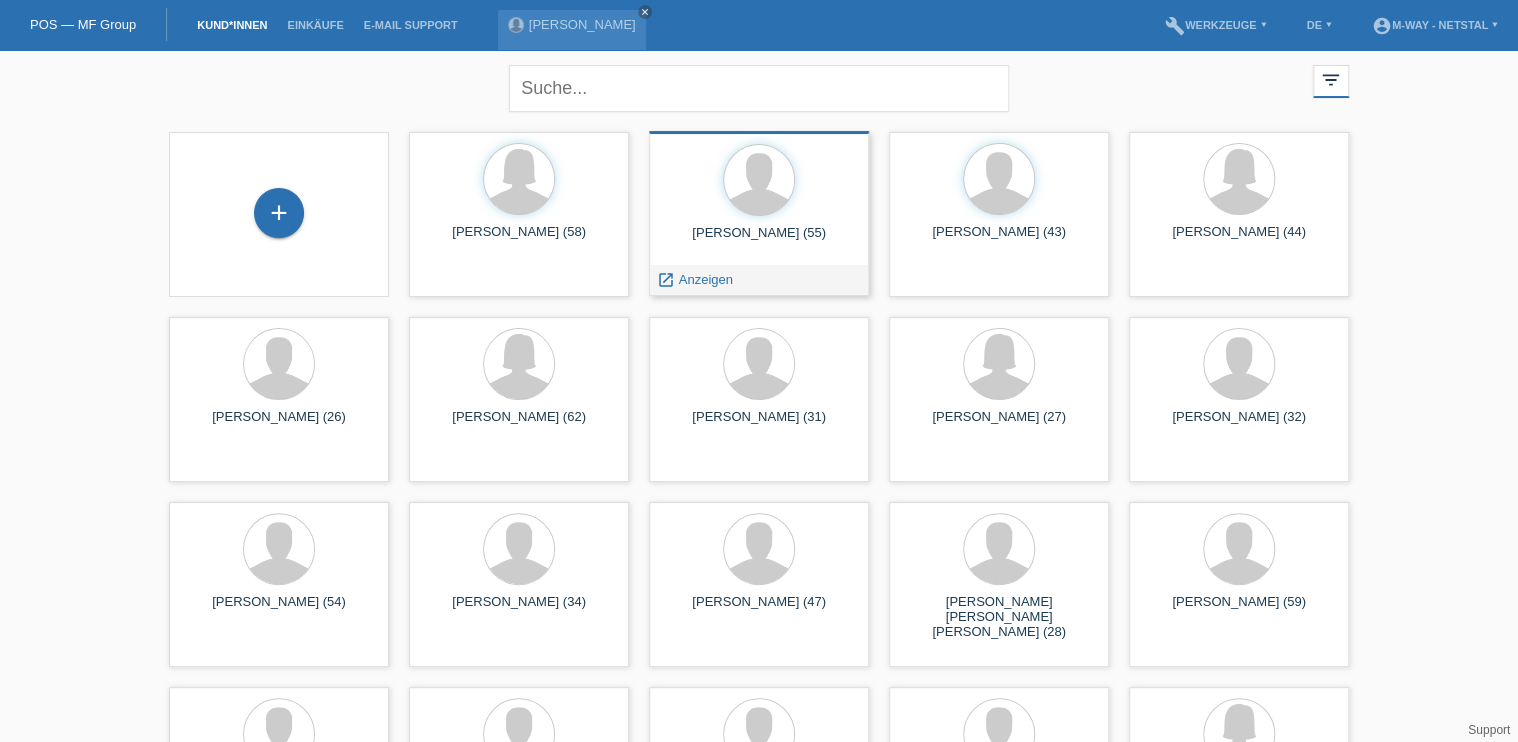 click on "Rolf Albert (55)
launch   Anzeigen" at bounding box center [759, 213] 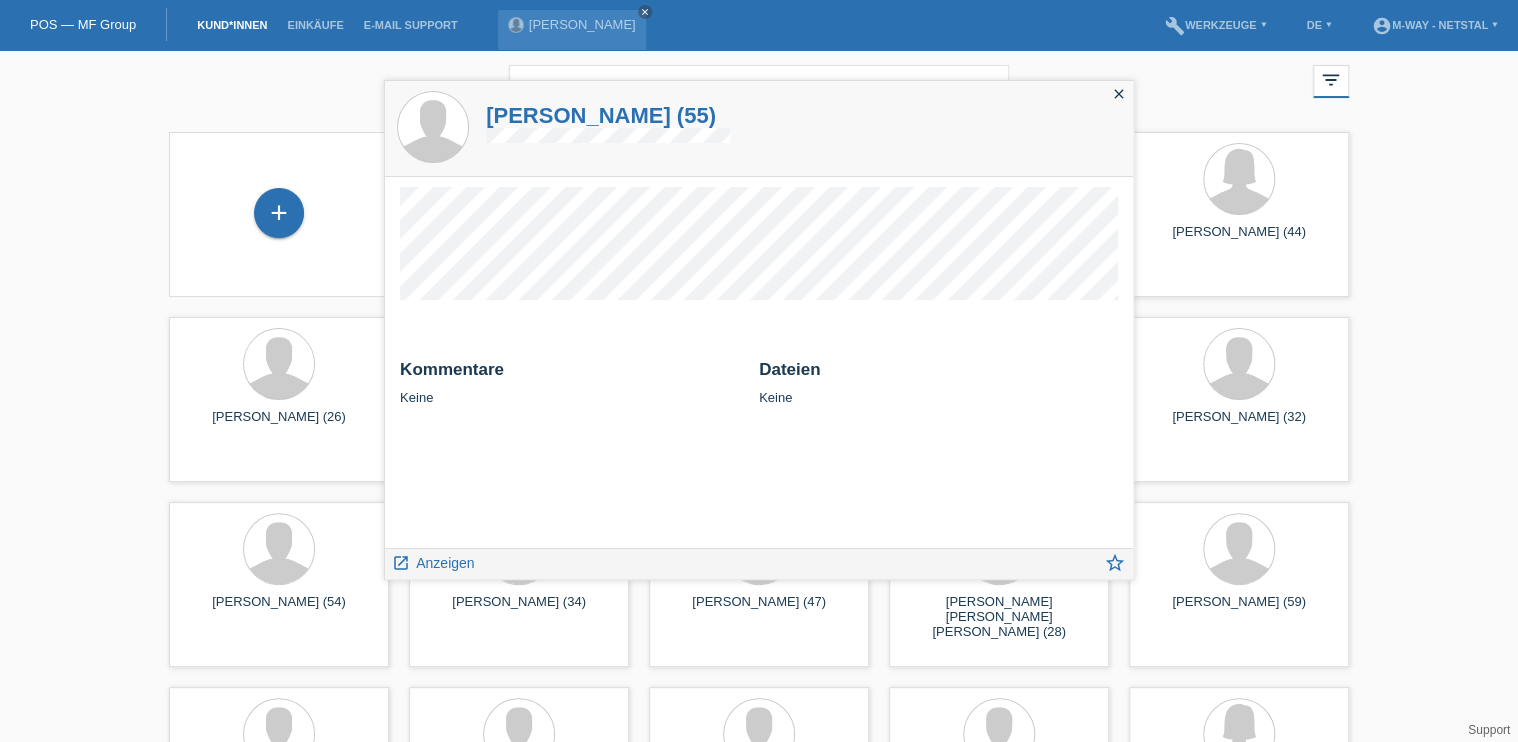 drag, startPoint x: 1498, startPoint y: 266, endPoint x: 1499, endPoint y: 284, distance: 18.027756 